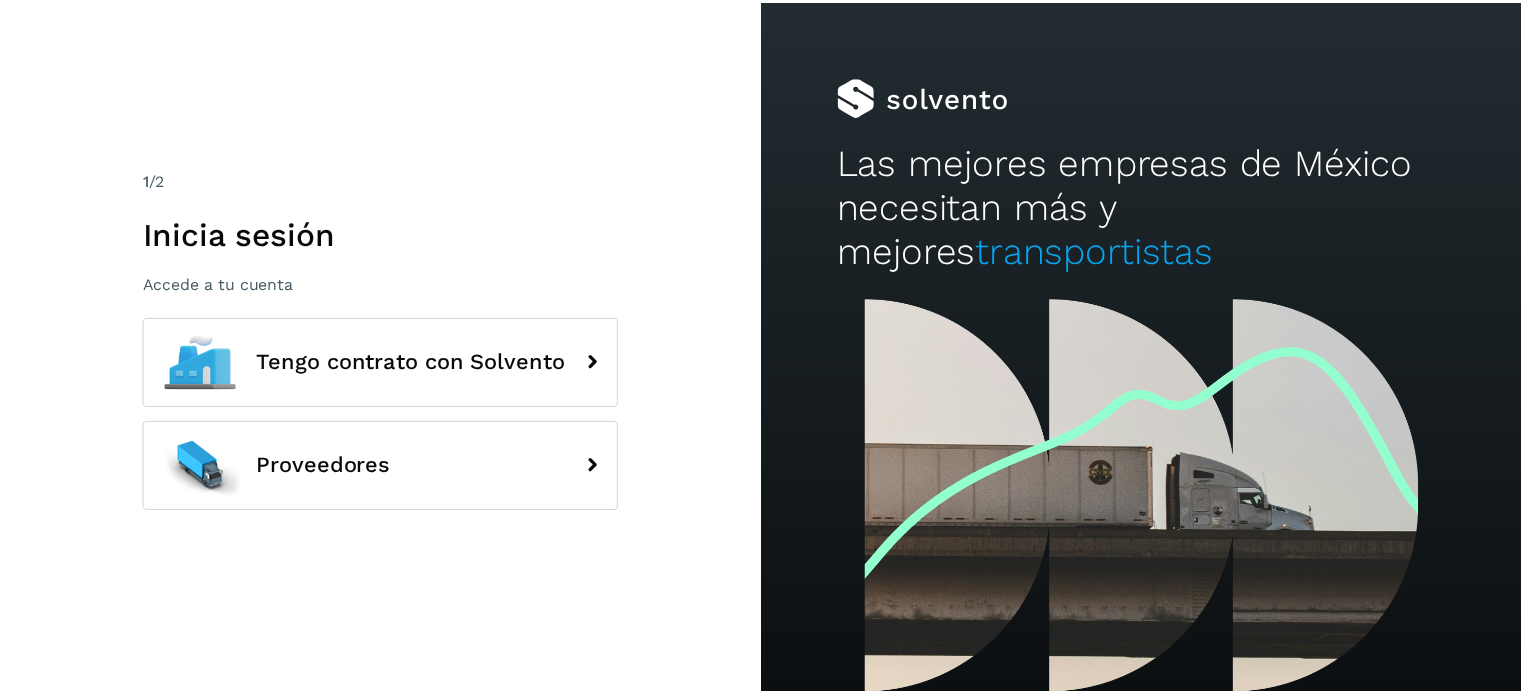 scroll, scrollTop: 0, scrollLeft: 0, axis: both 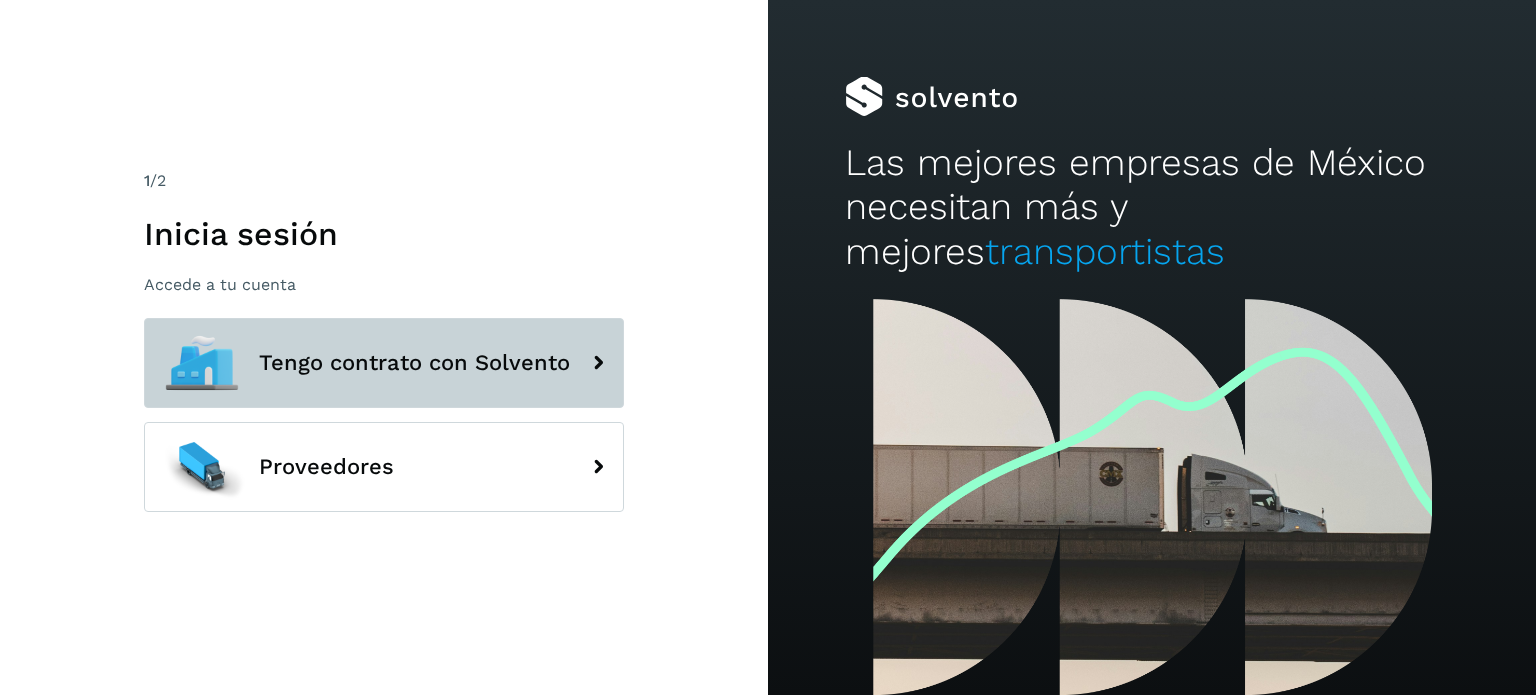 click on "Tengo contrato con Solvento" 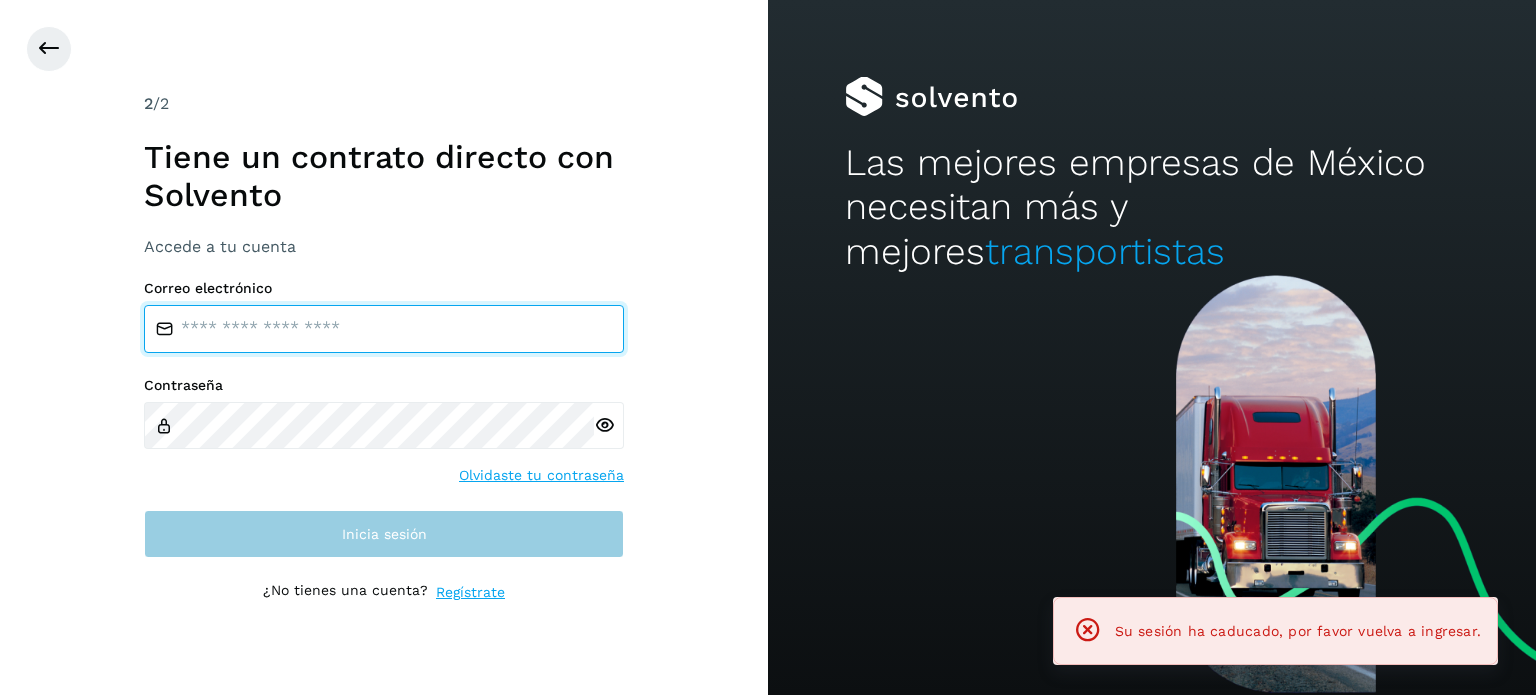 type on "**********" 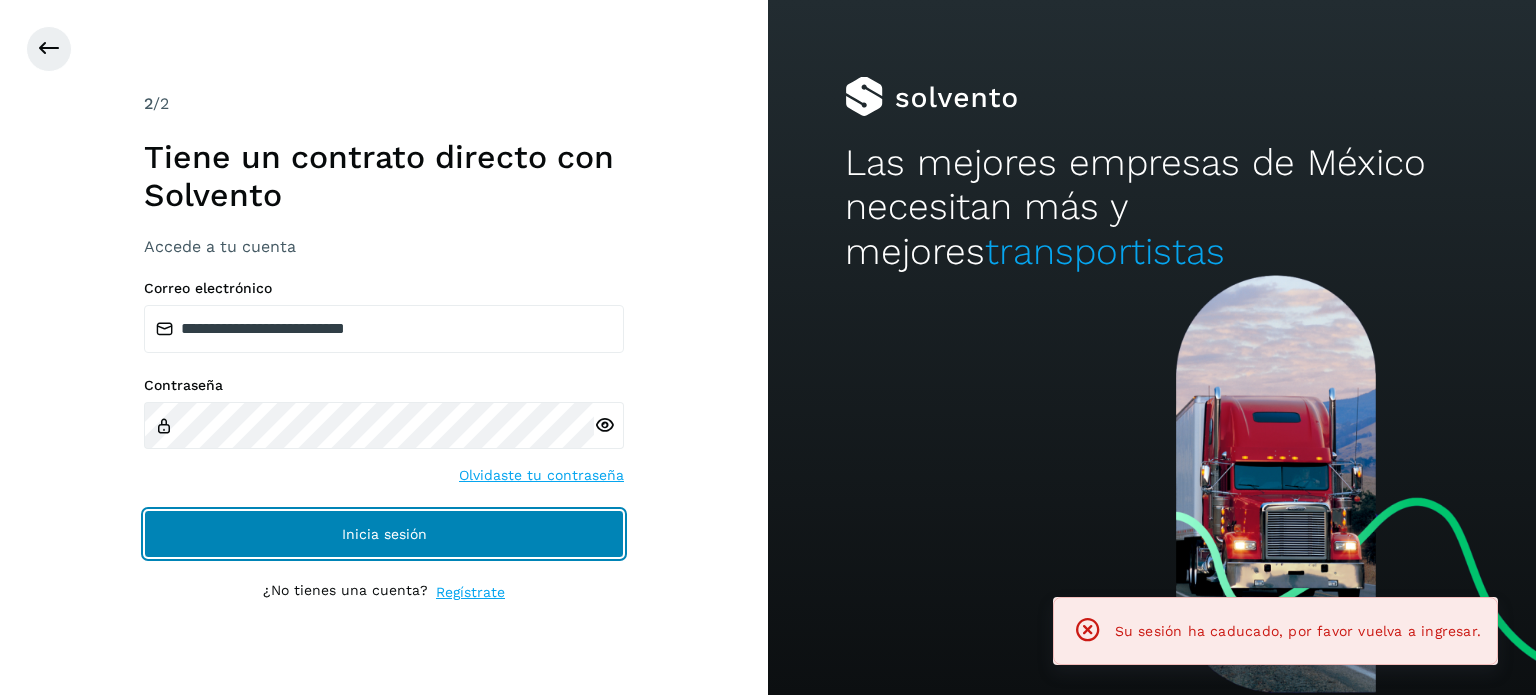 click on "Inicia sesión" at bounding box center (384, 534) 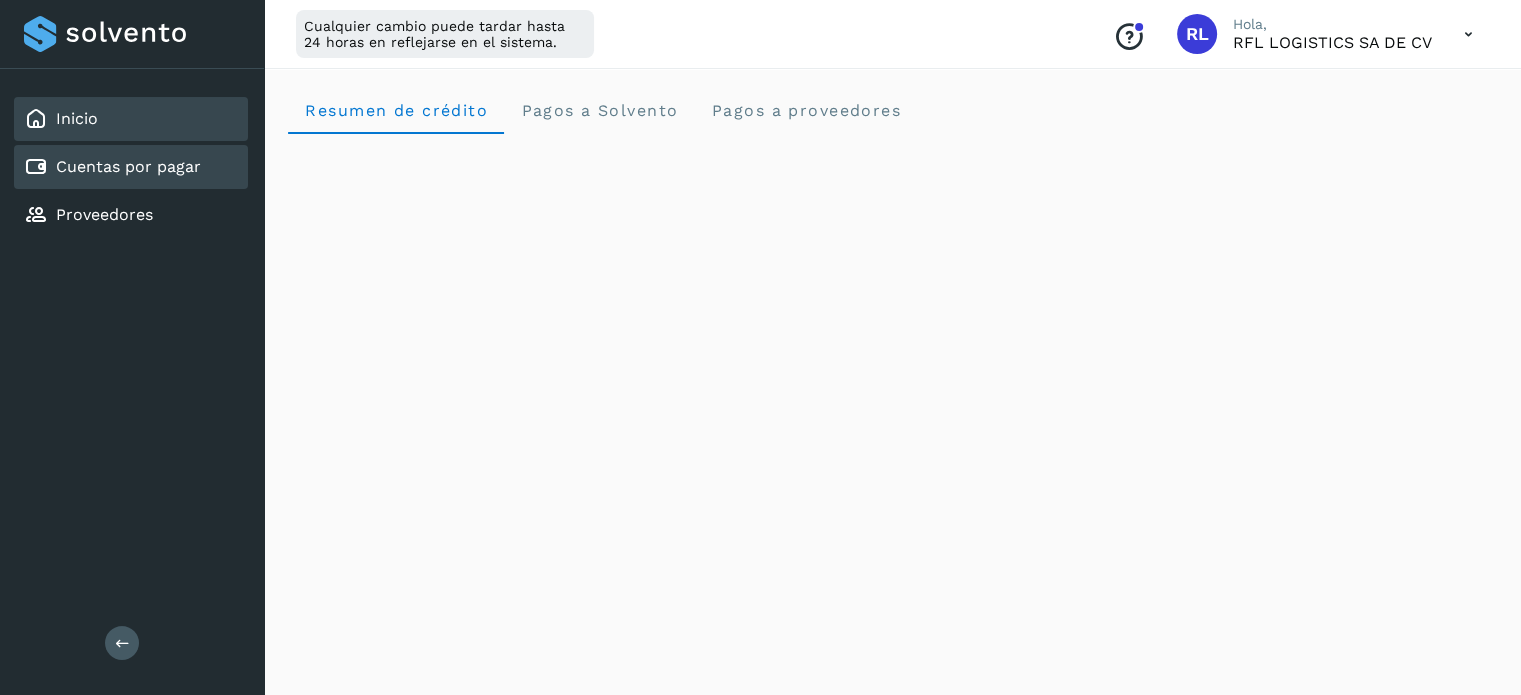click on "Cuentas por pagar" at bounding box center (128, 166) 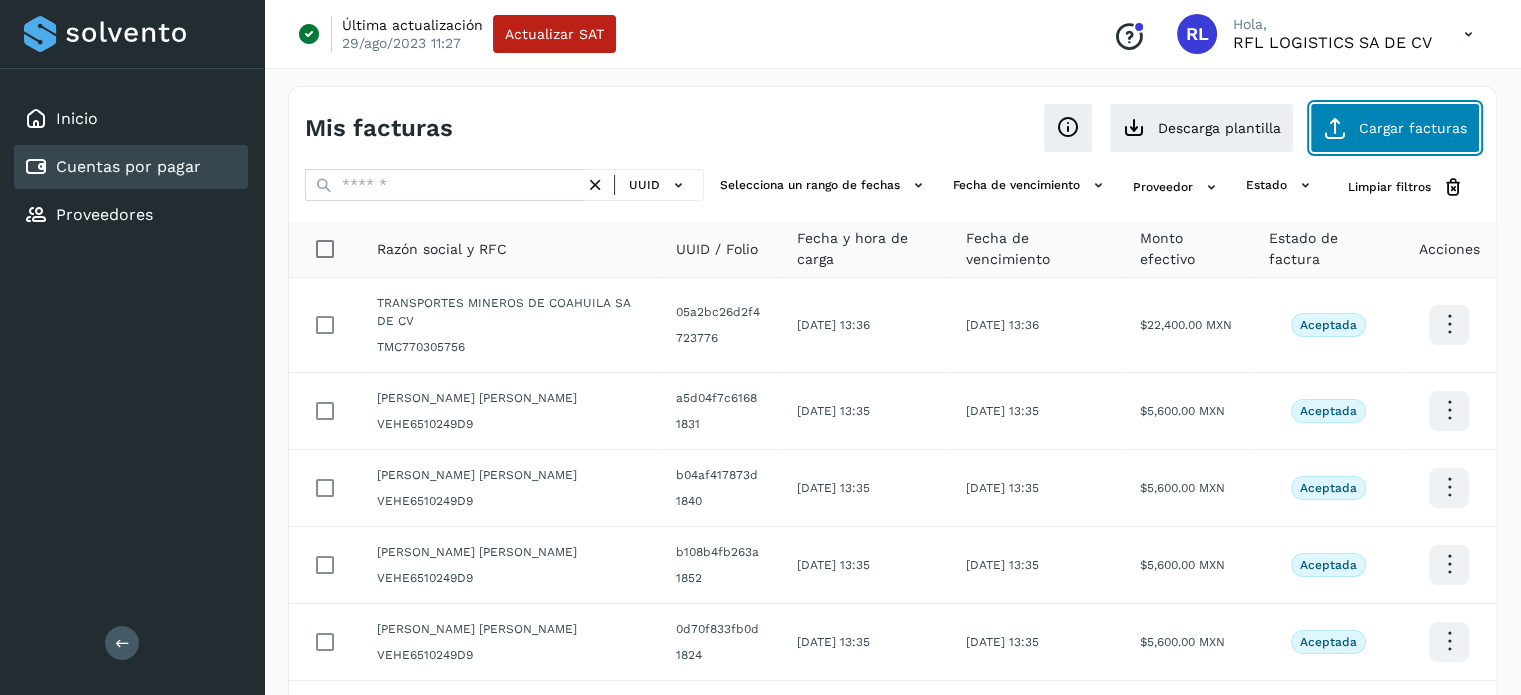 click on "Cargar facturas" 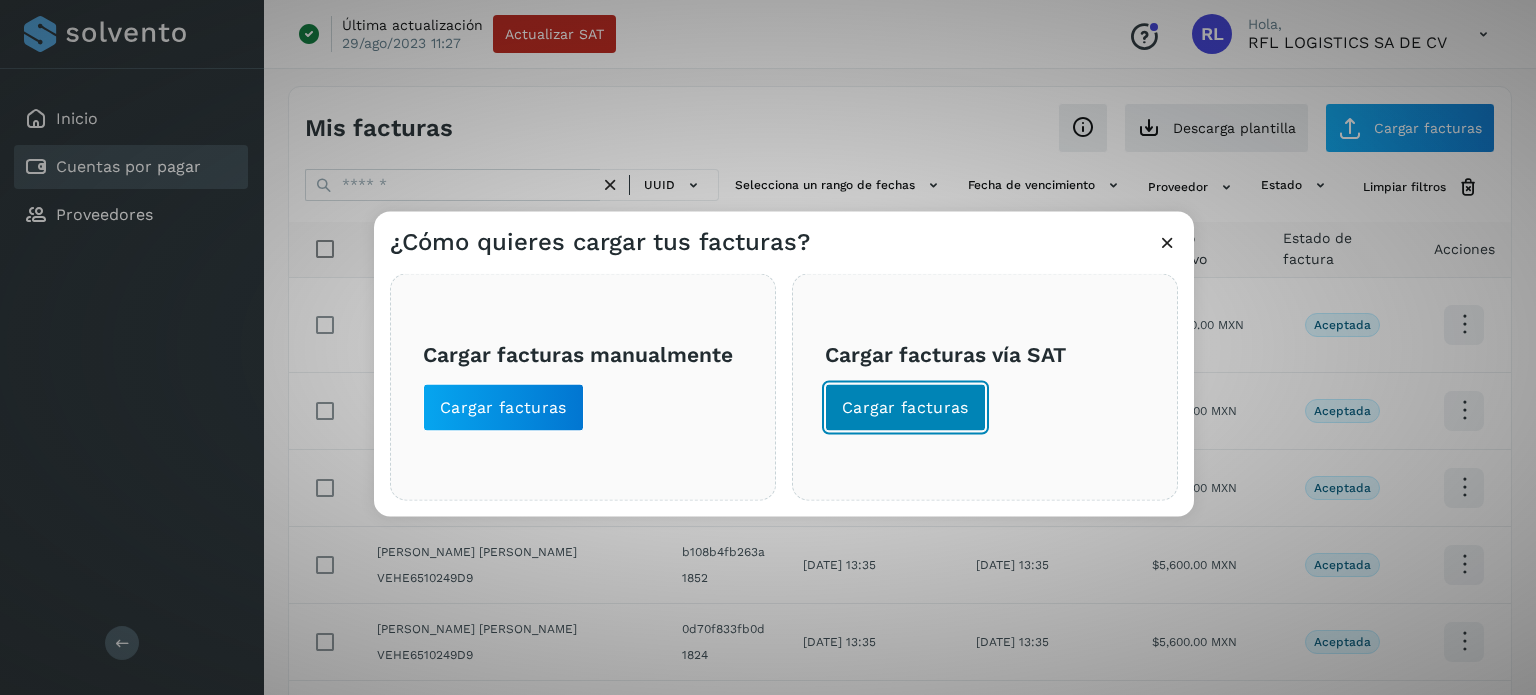 click on "Cargar facturas" 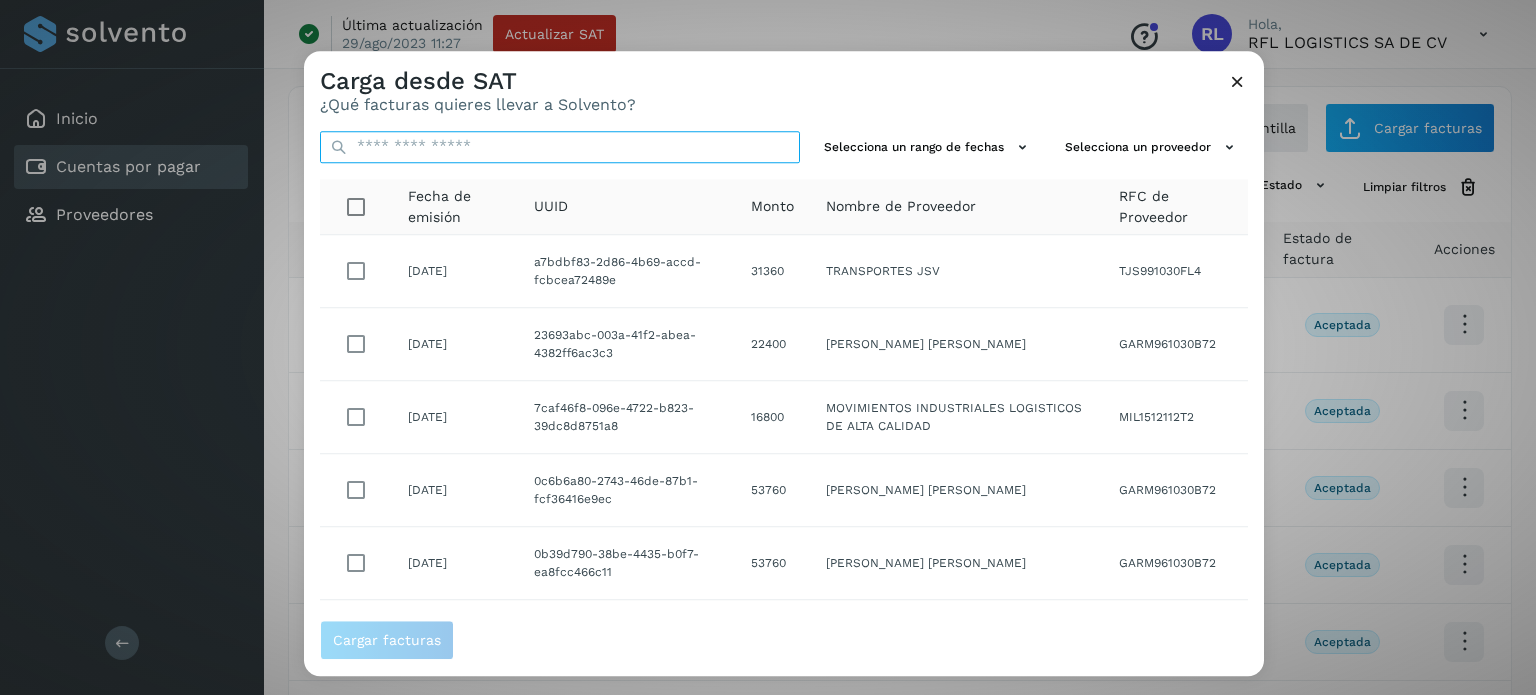click at bounding box center [560, 147] 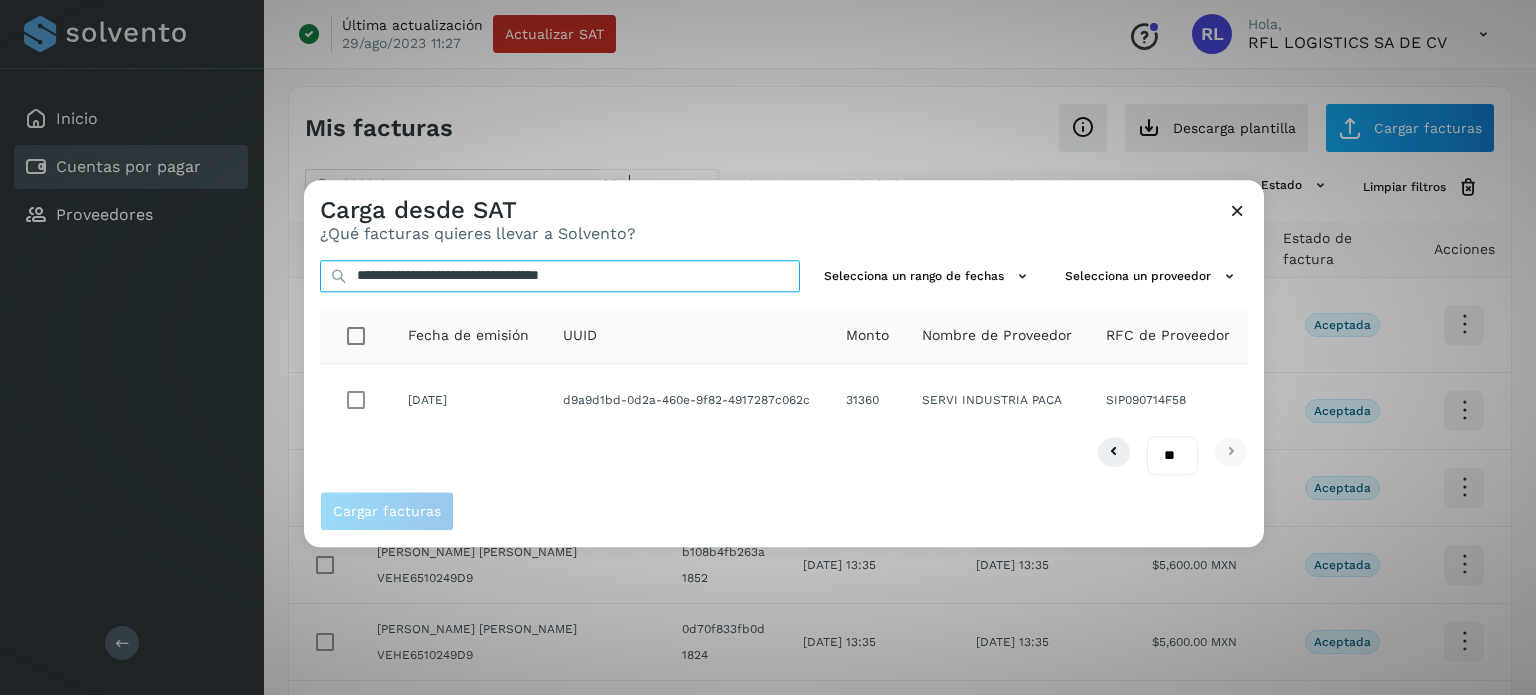 type on "**********" 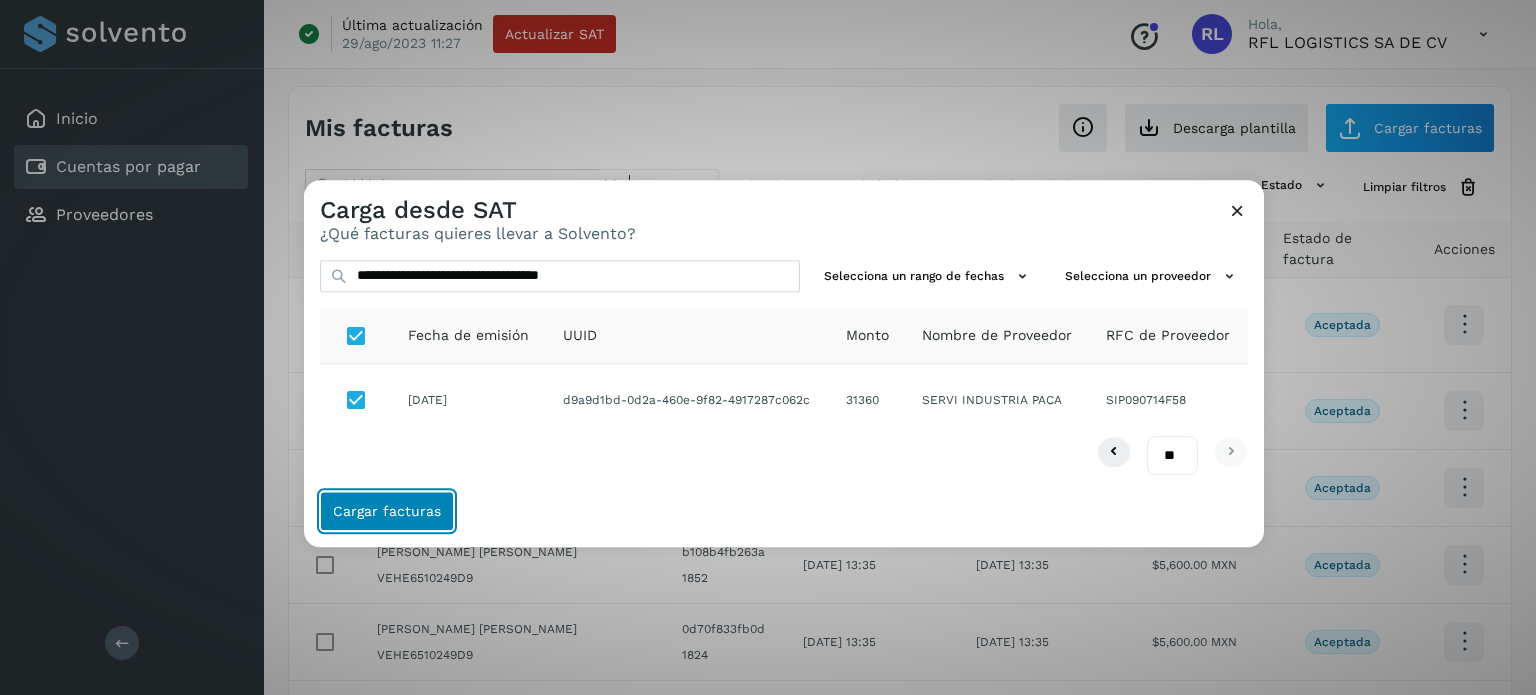 click on "Cargar facturas" 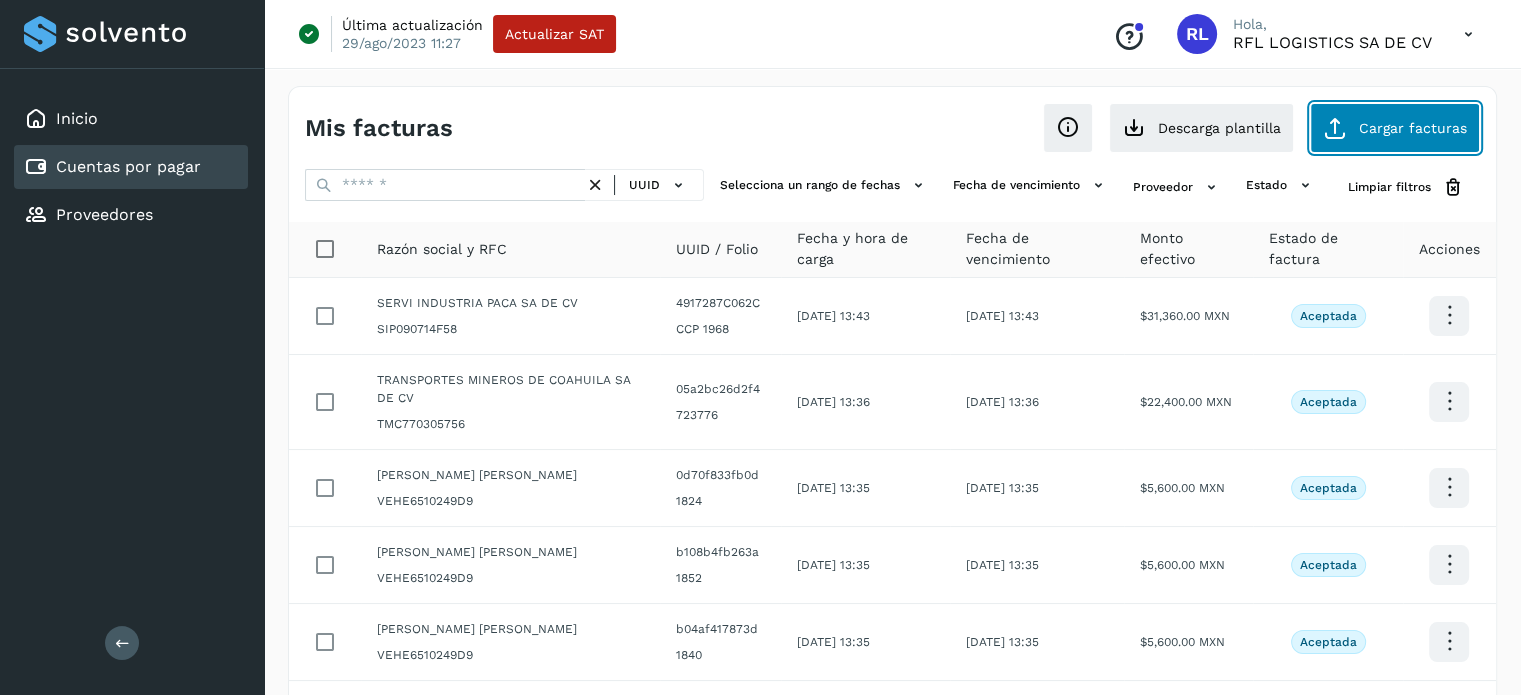 click on "Cargar facturas" 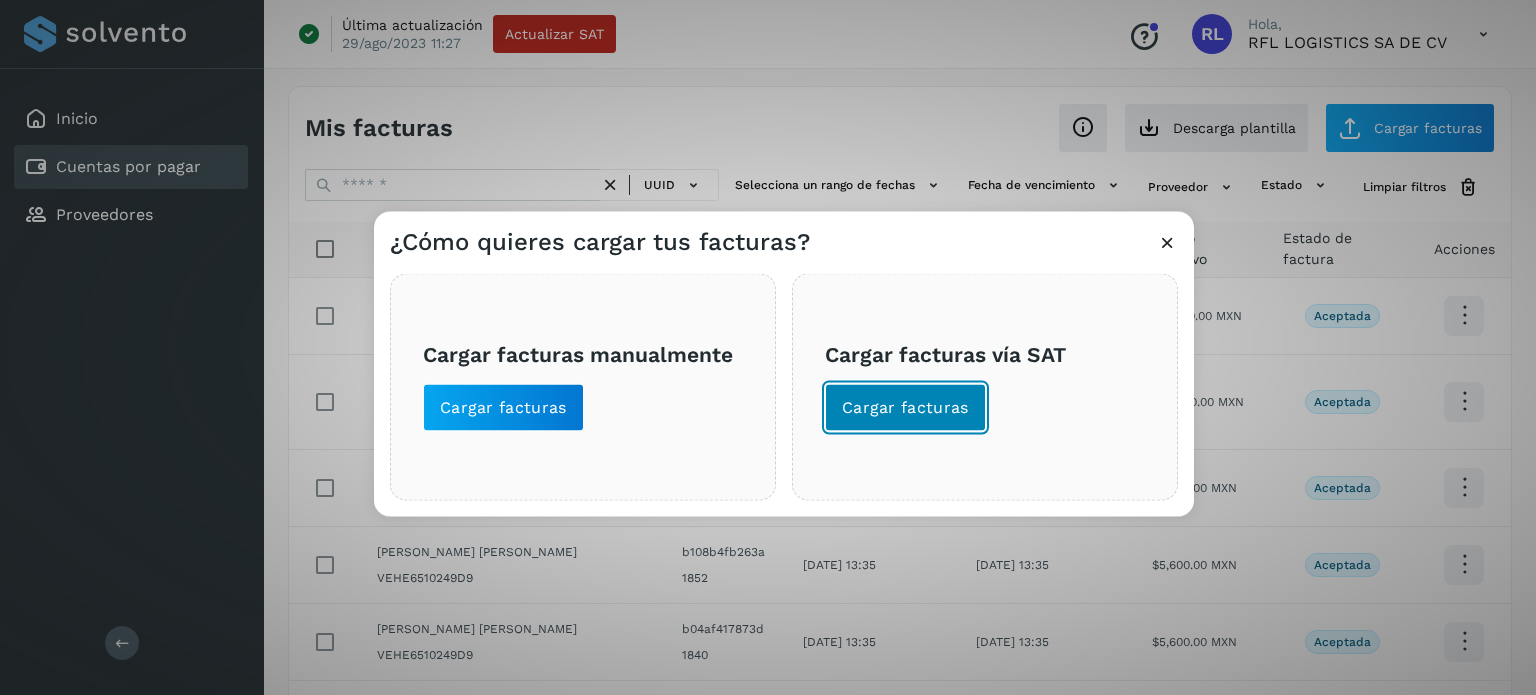 click on "Cargar facturas" at bounding box center (905, 407) 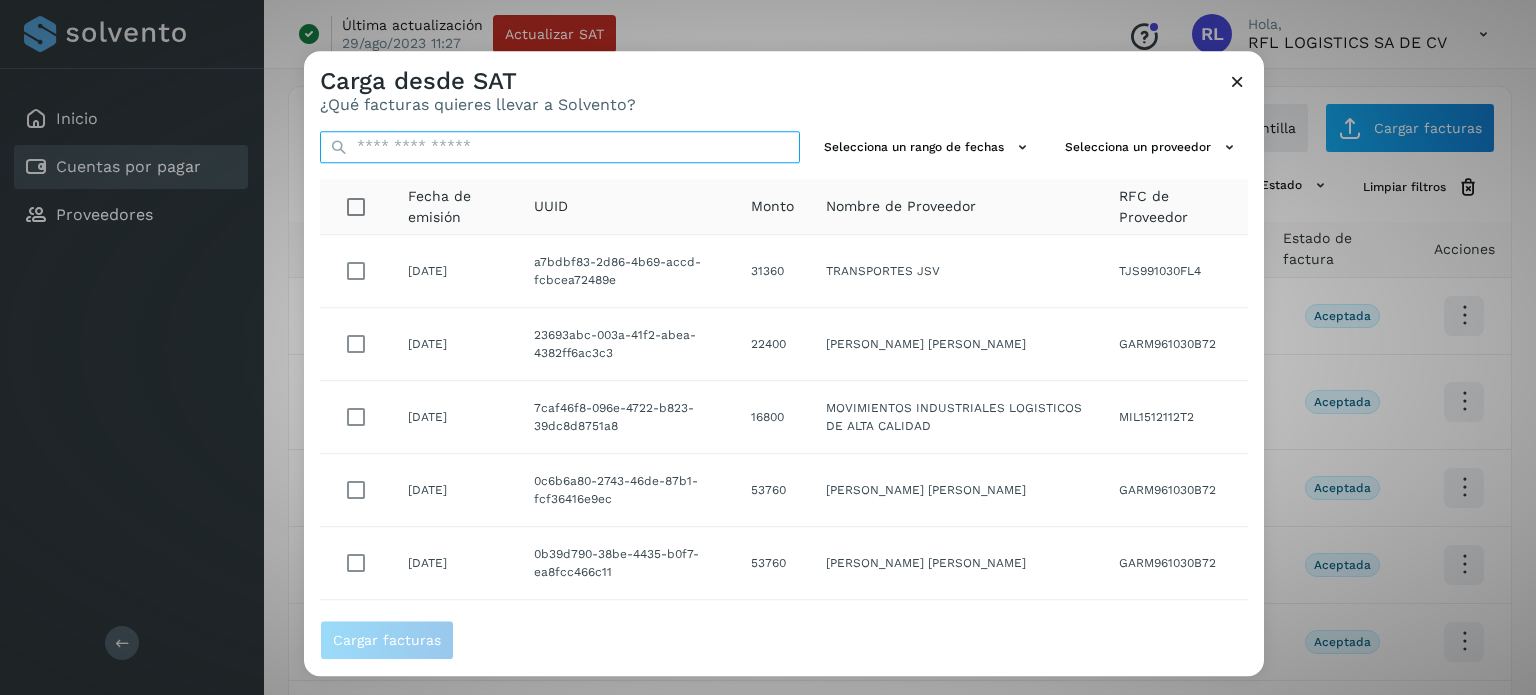 click at bounding box center [560, 147] 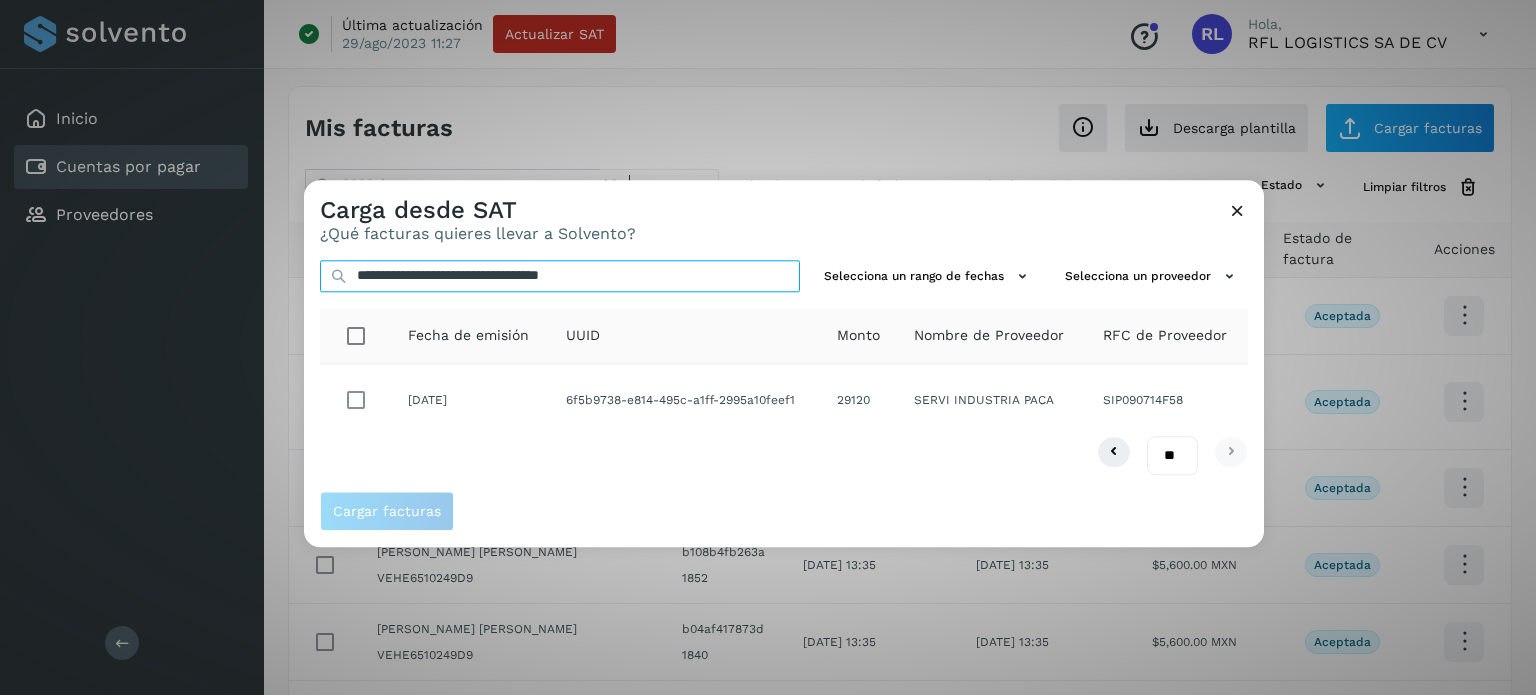 type on "**********" 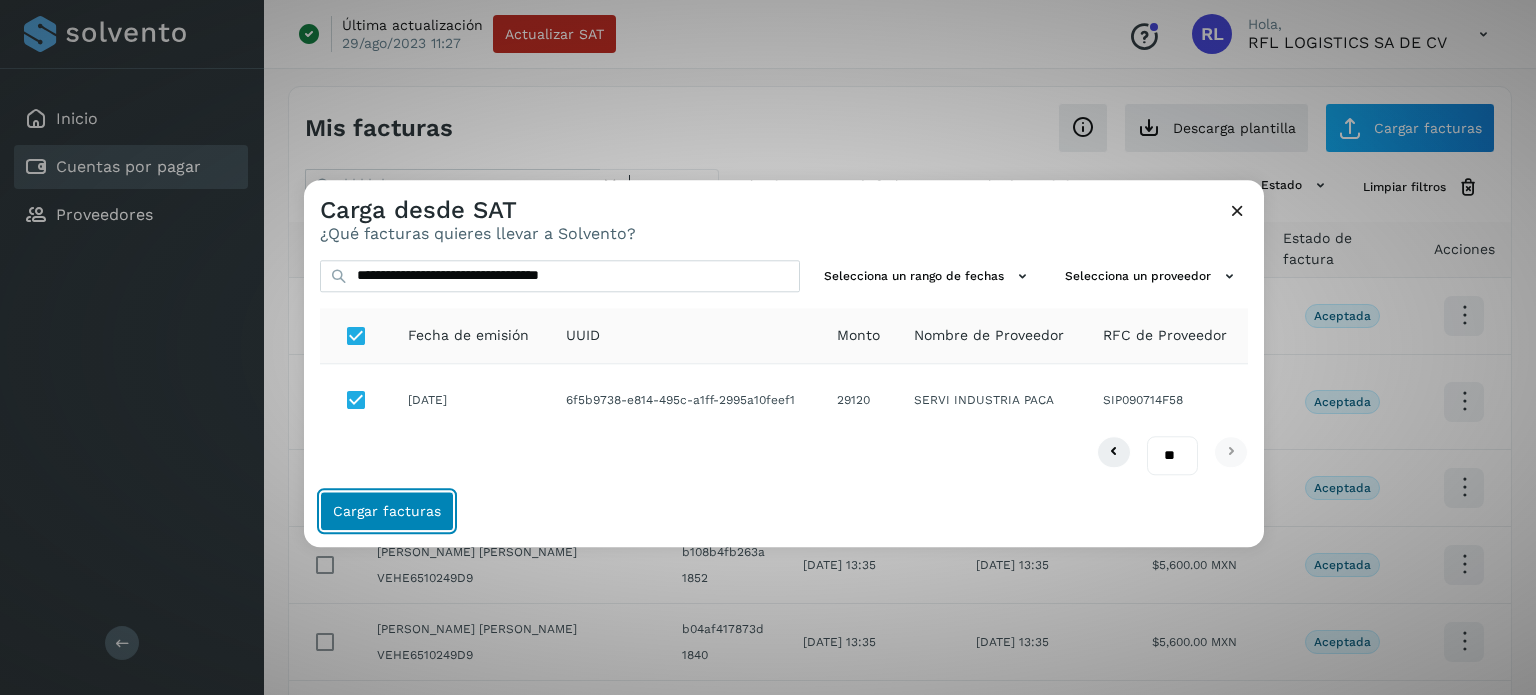 click on "Cargar facturas" 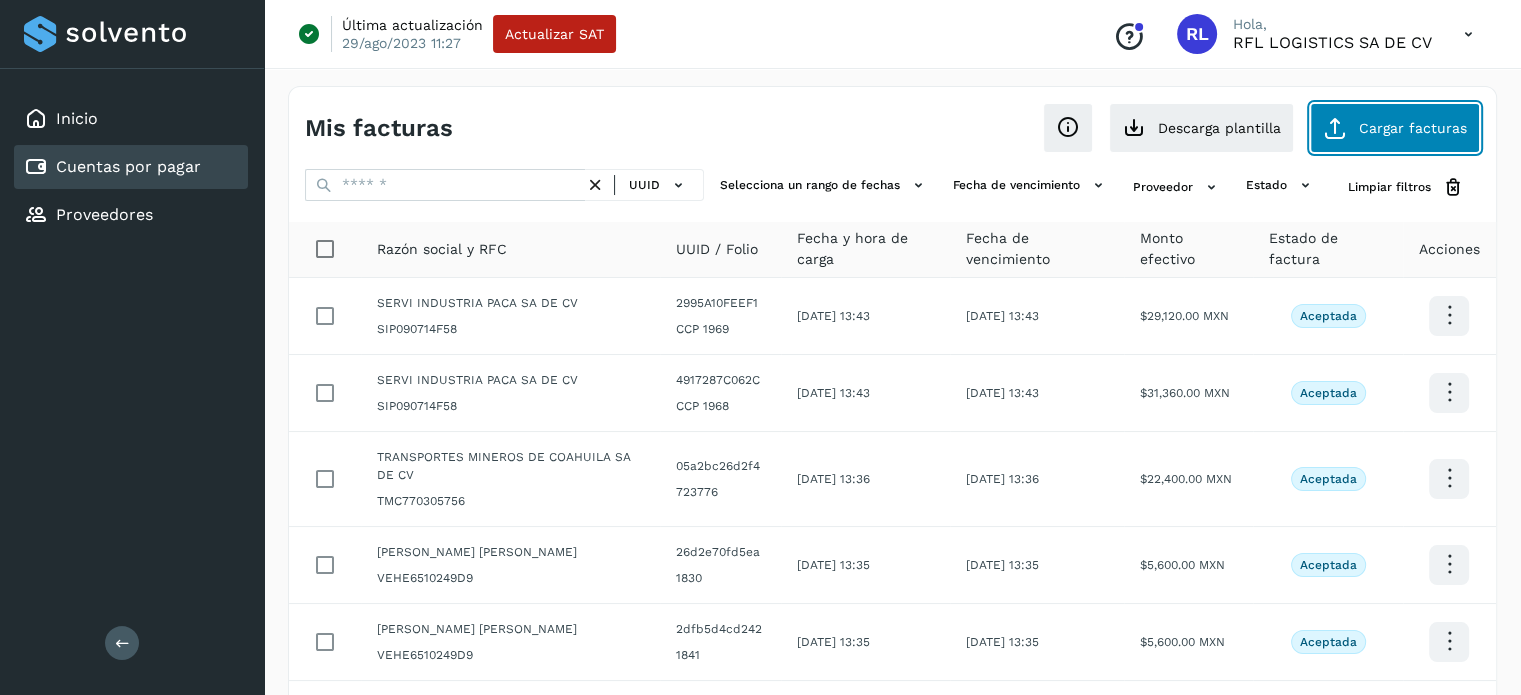 click on "Cargar facturas" 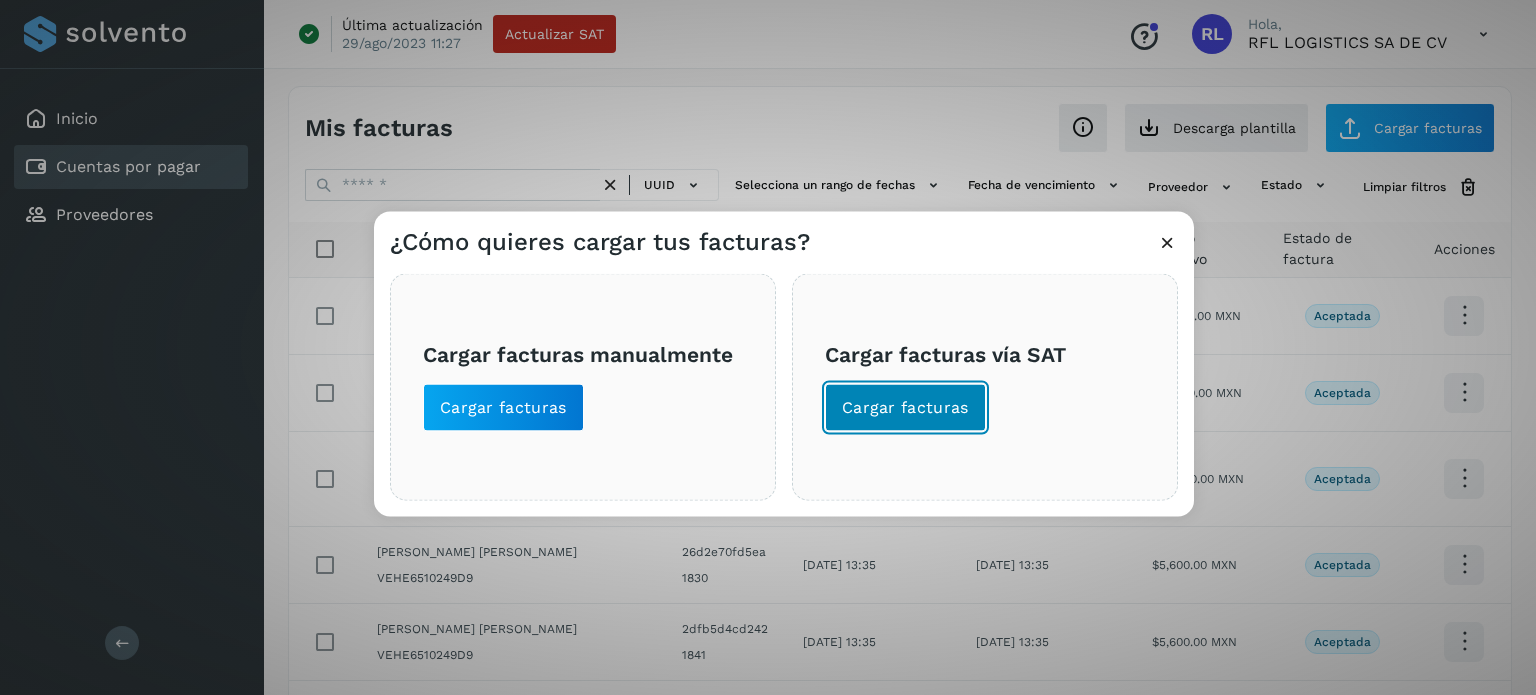 click on "Cargar facturas" 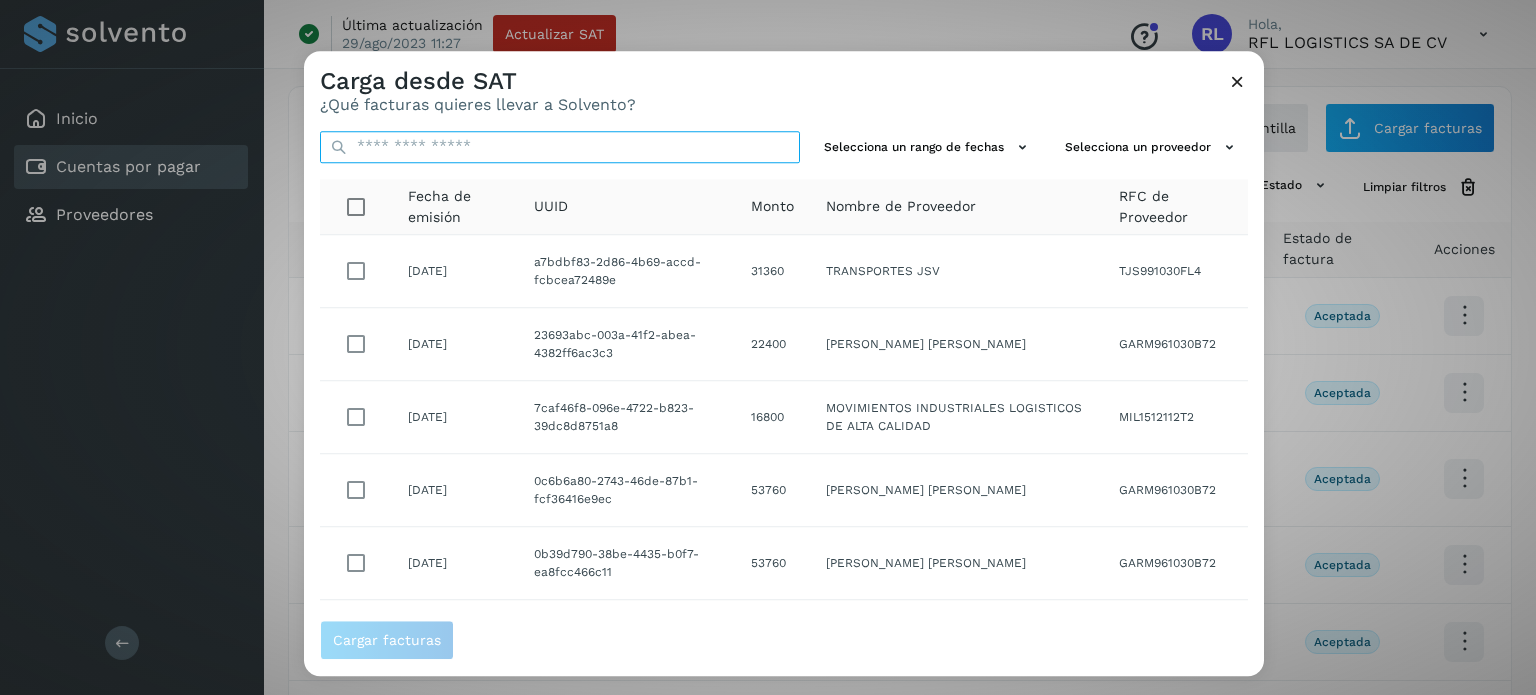 click at bounding box center (560, 147) 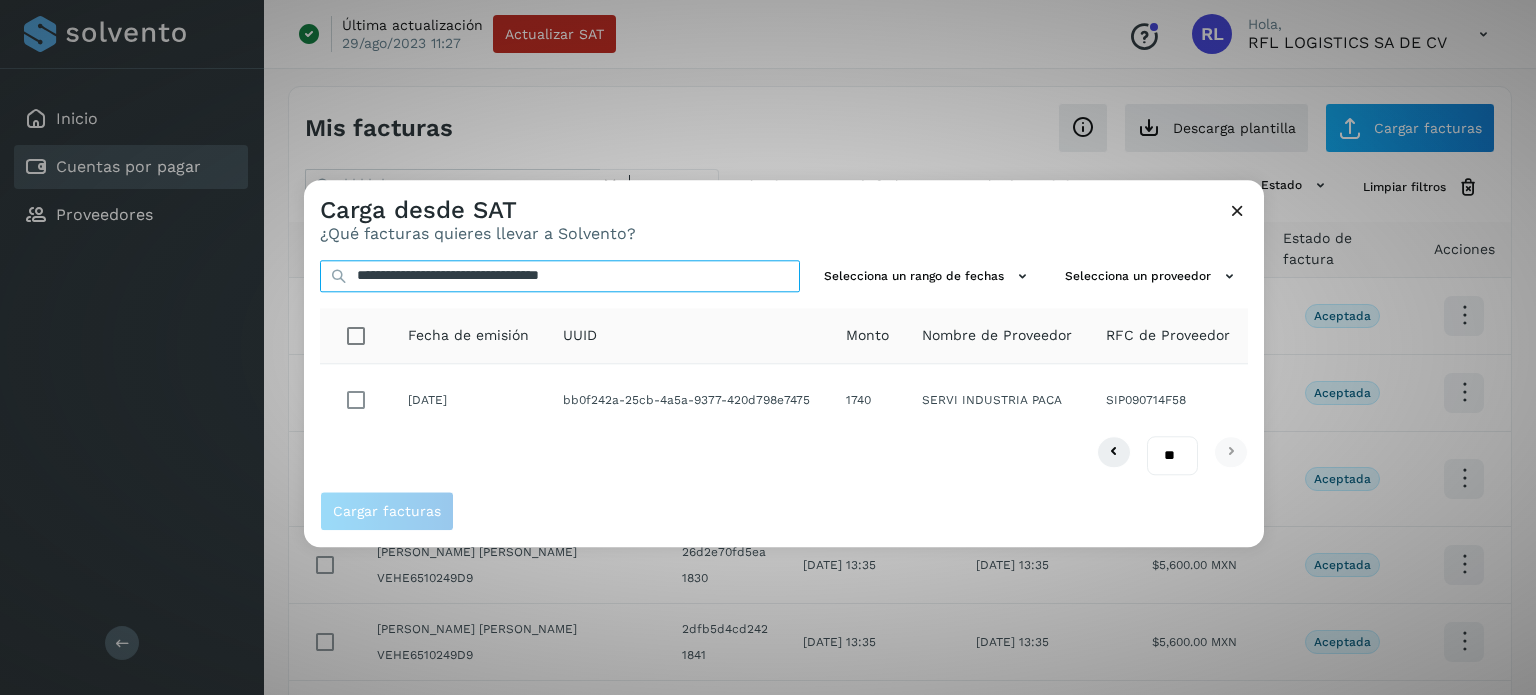 type on "**********" 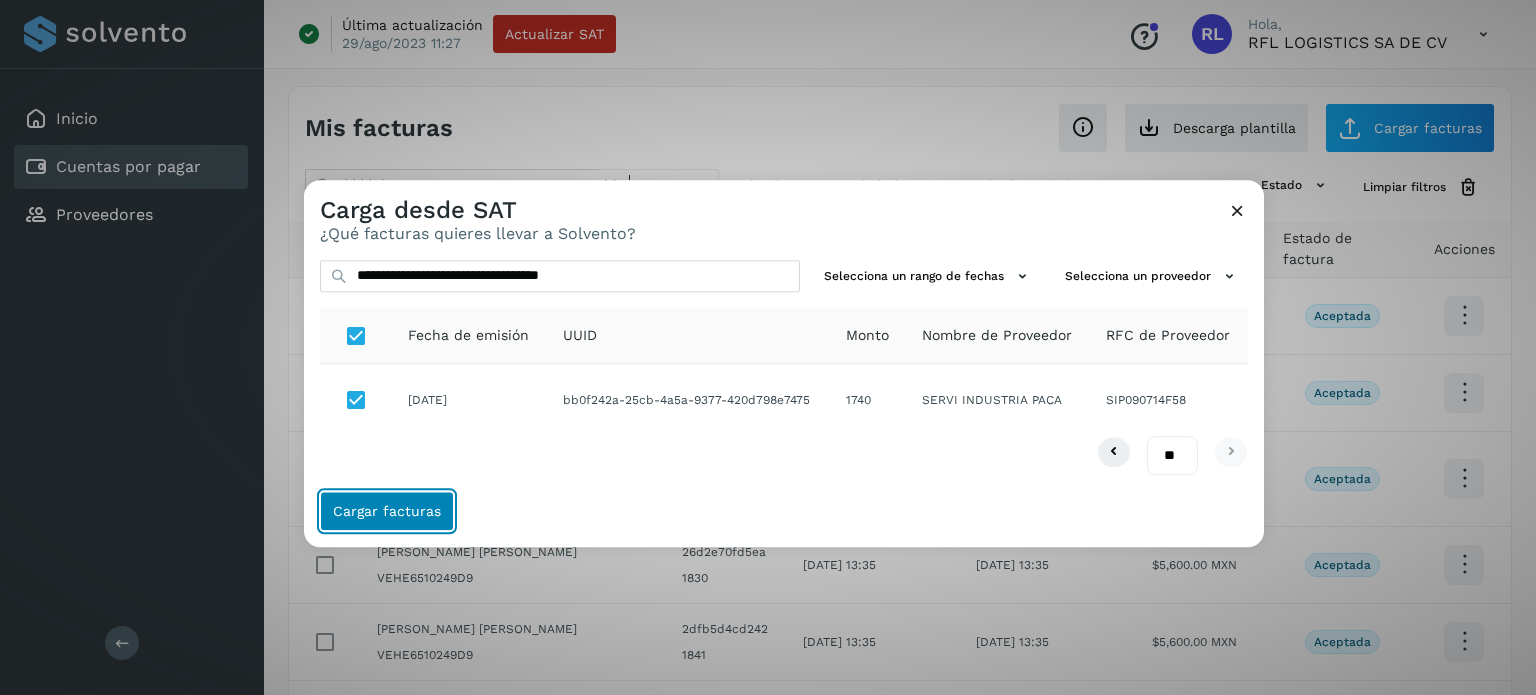 click on "Cargar facturas" 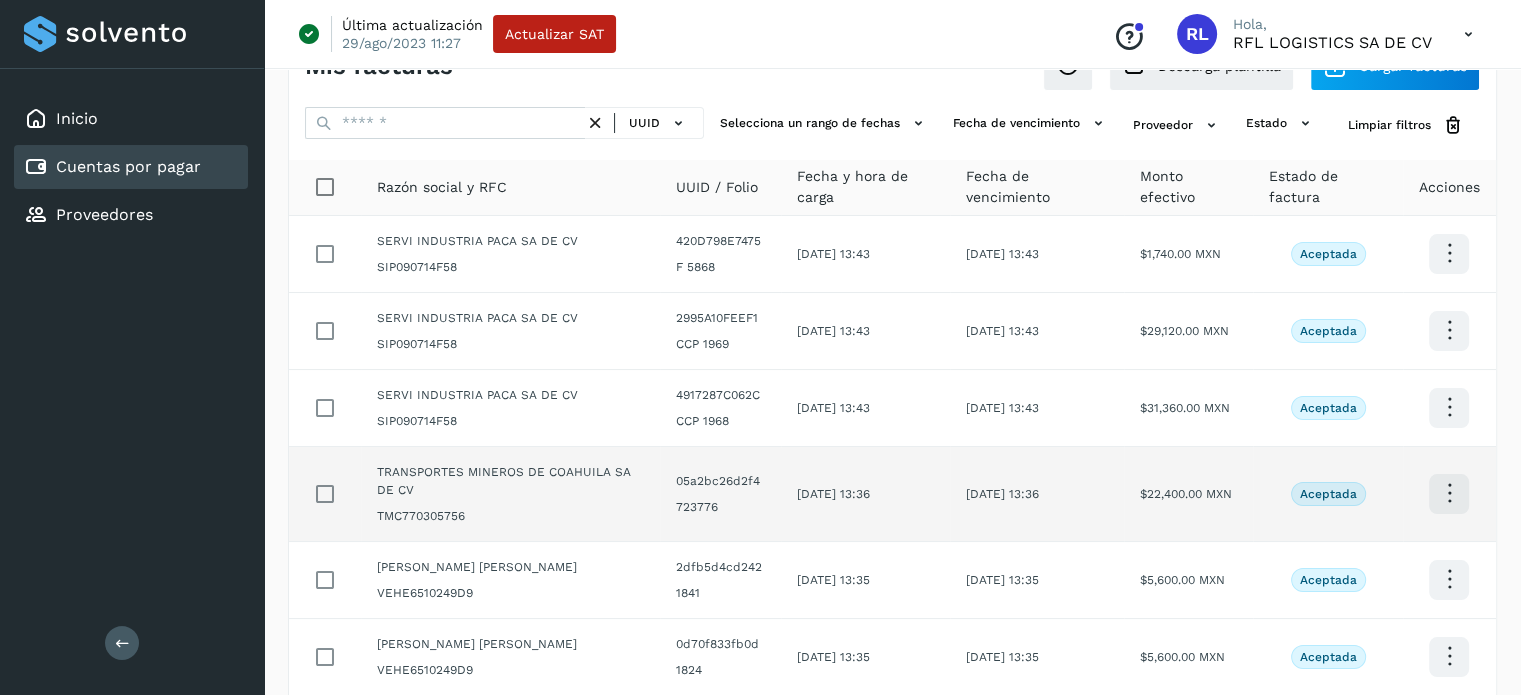 scroll, scrollTop: 0, scrollLeft: 0, axis: both 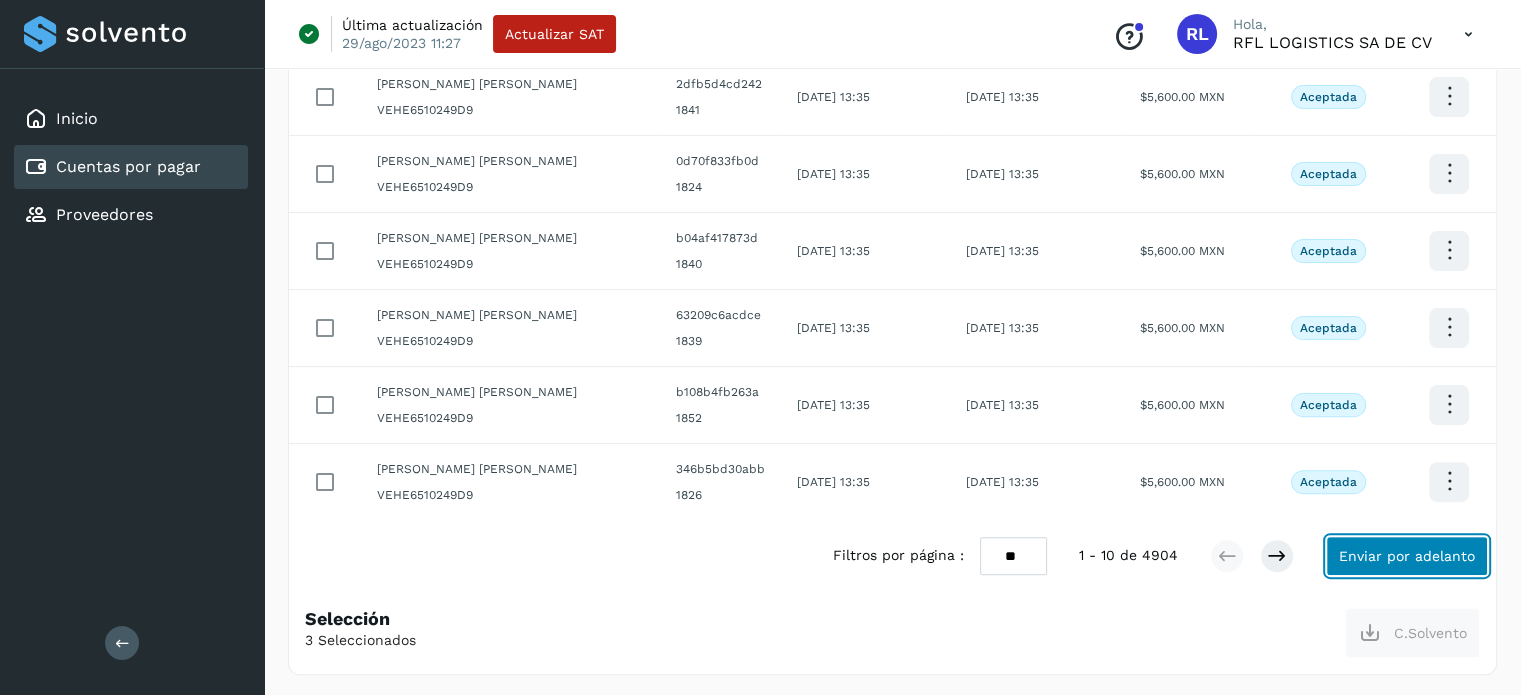 click on "Enviar por adelanto" 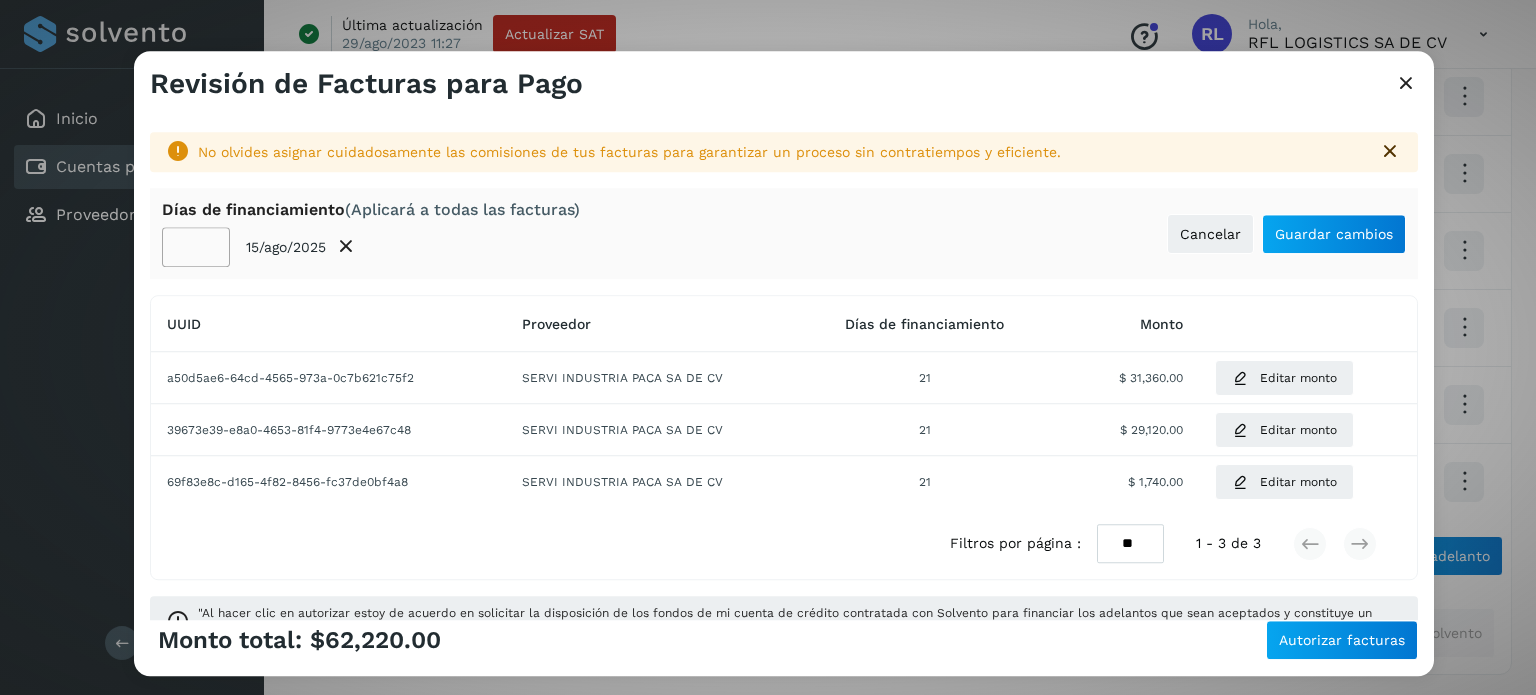 click on "**" 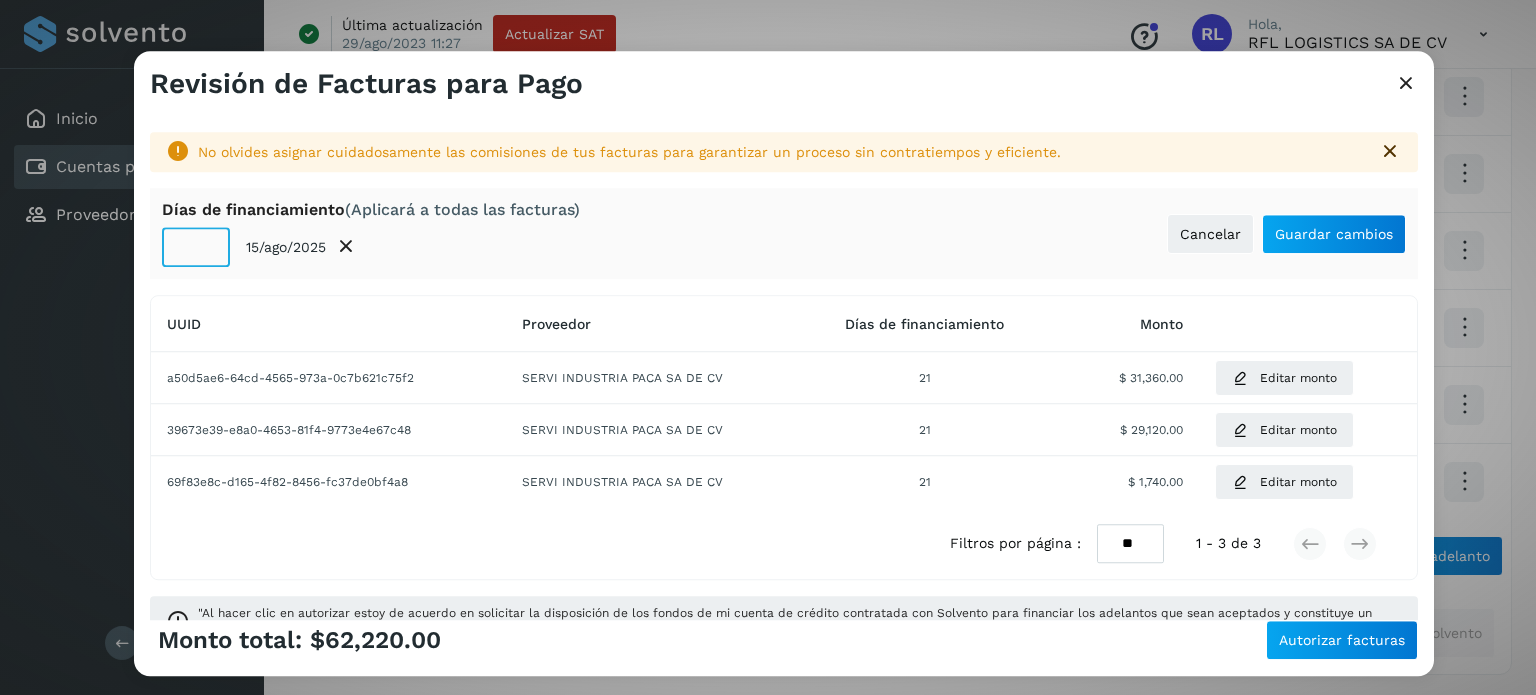click on "**" 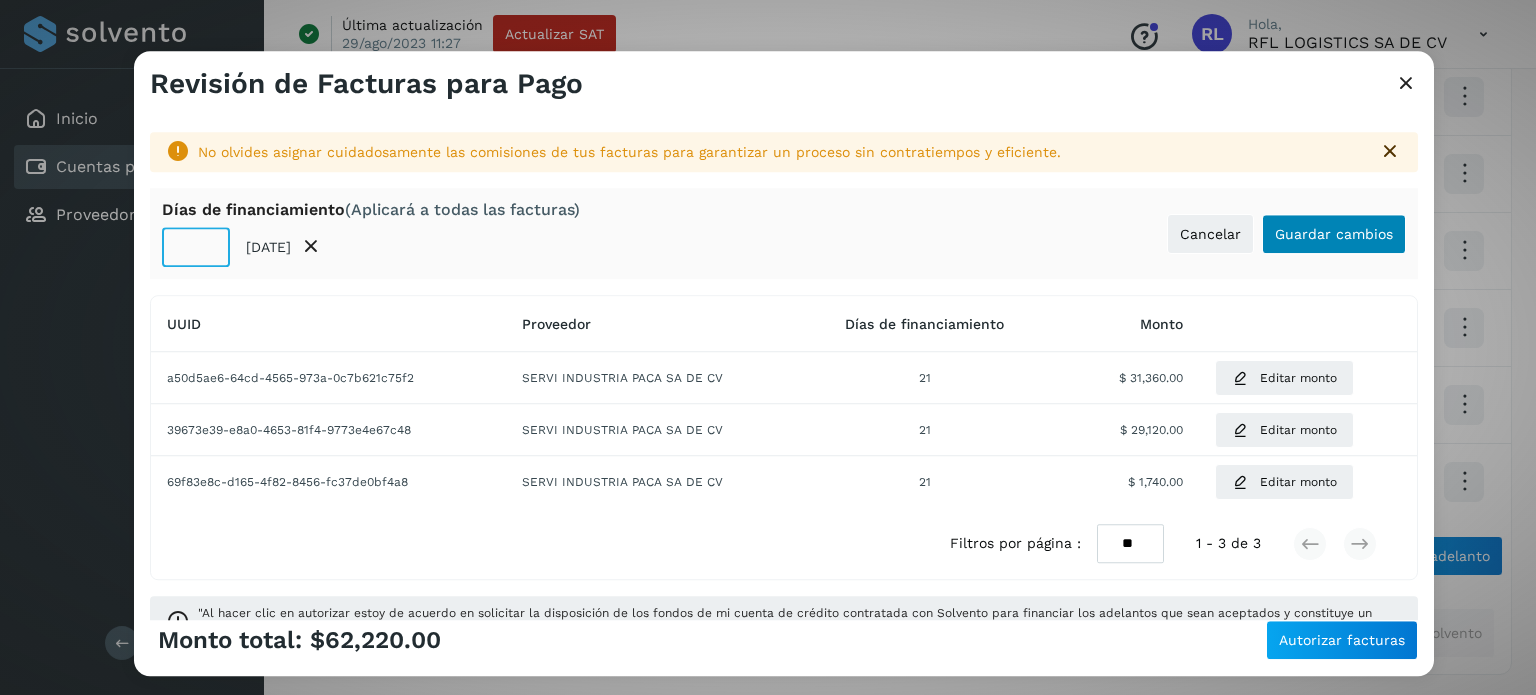 type on "*" 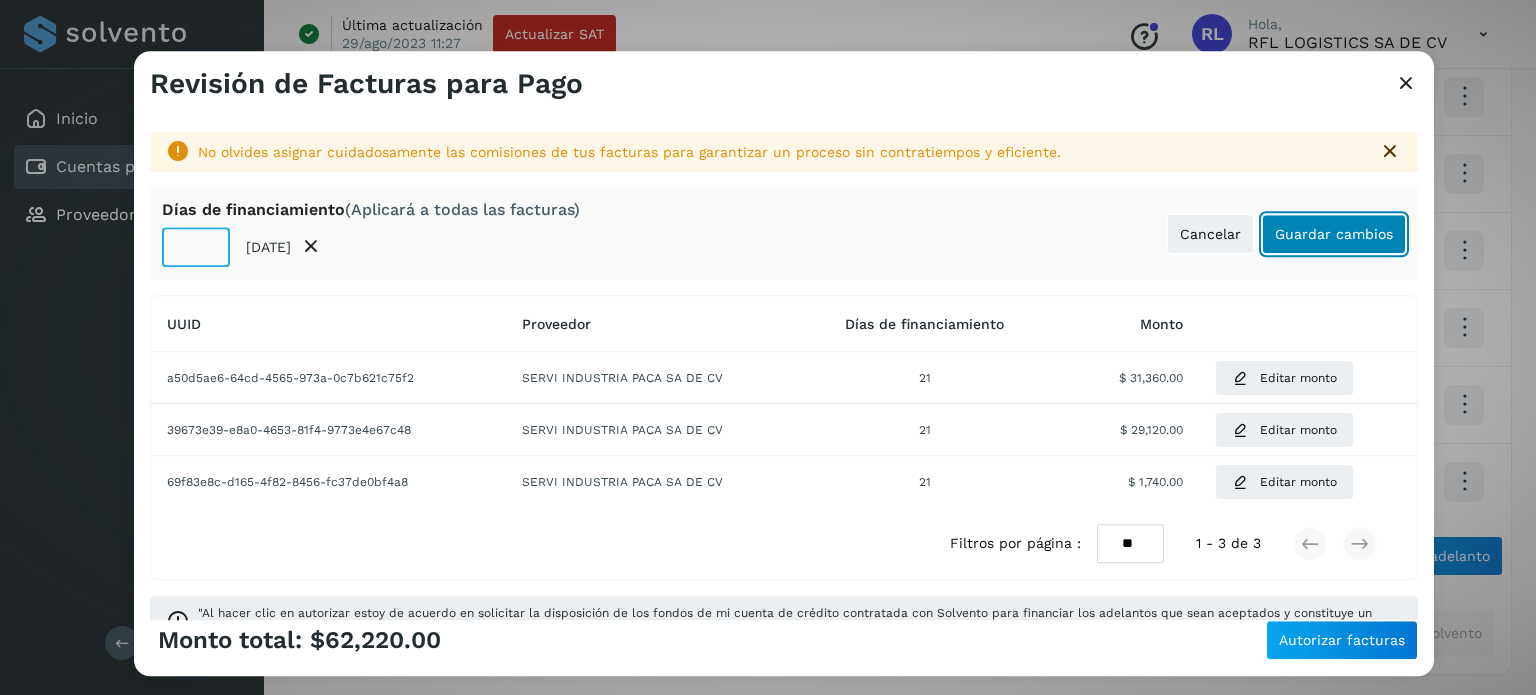 click on "Guardar cambios" at bounding box center (1334, 234) 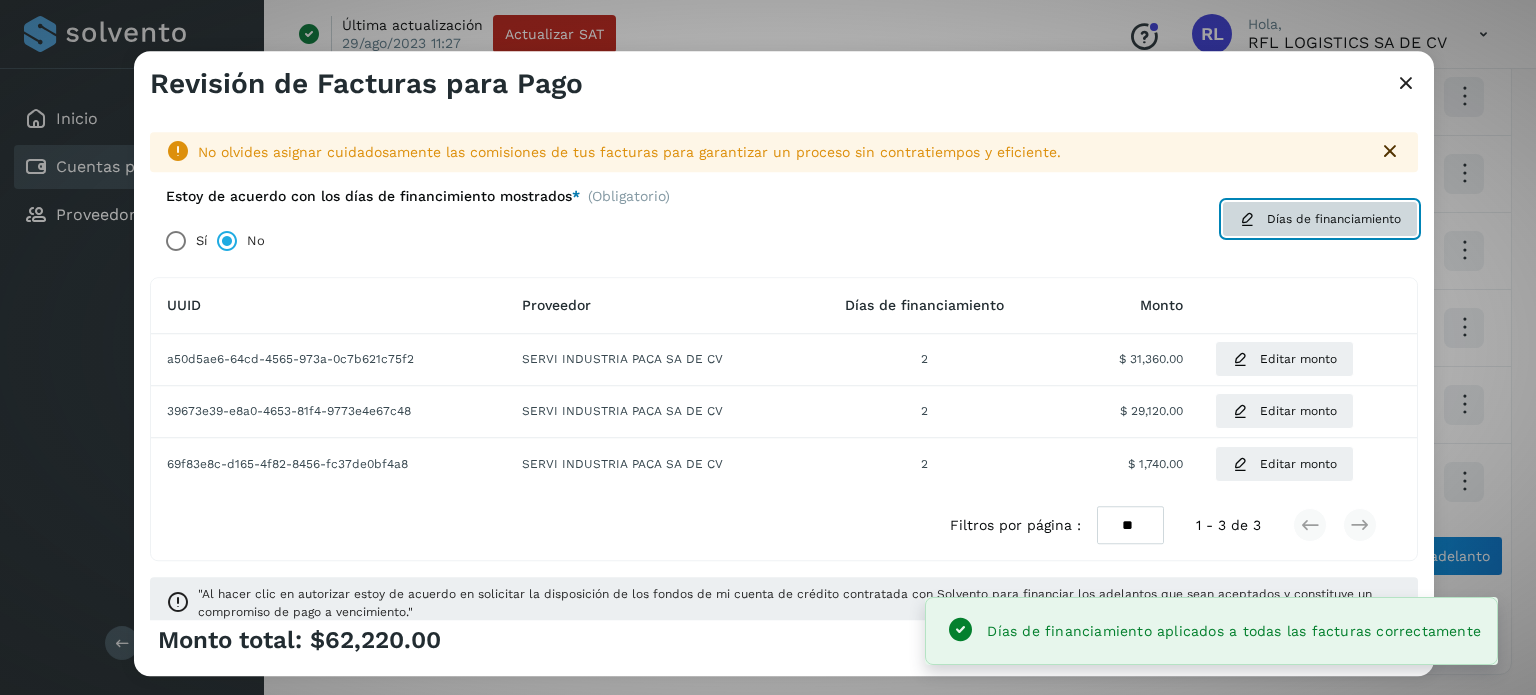 click on "Días de financiamiento" 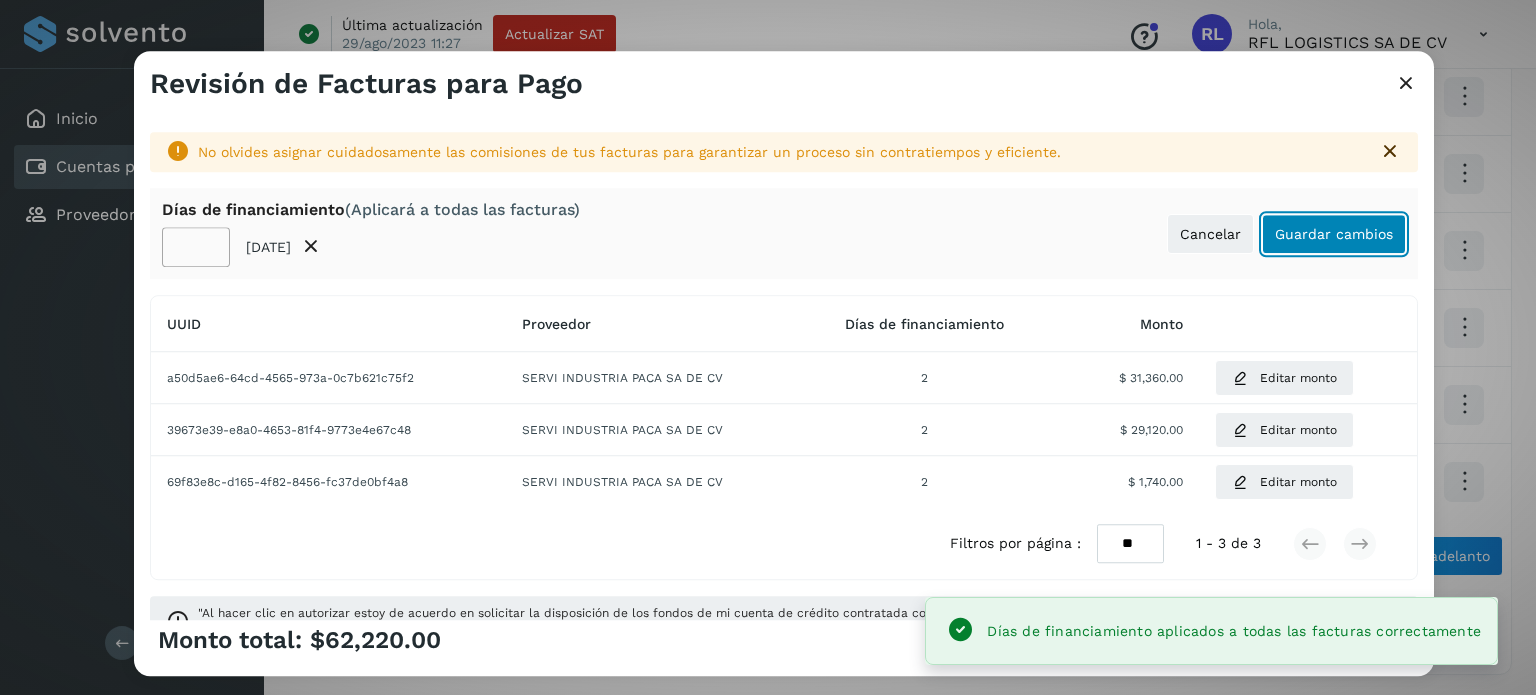 click on "Guardar cambios" 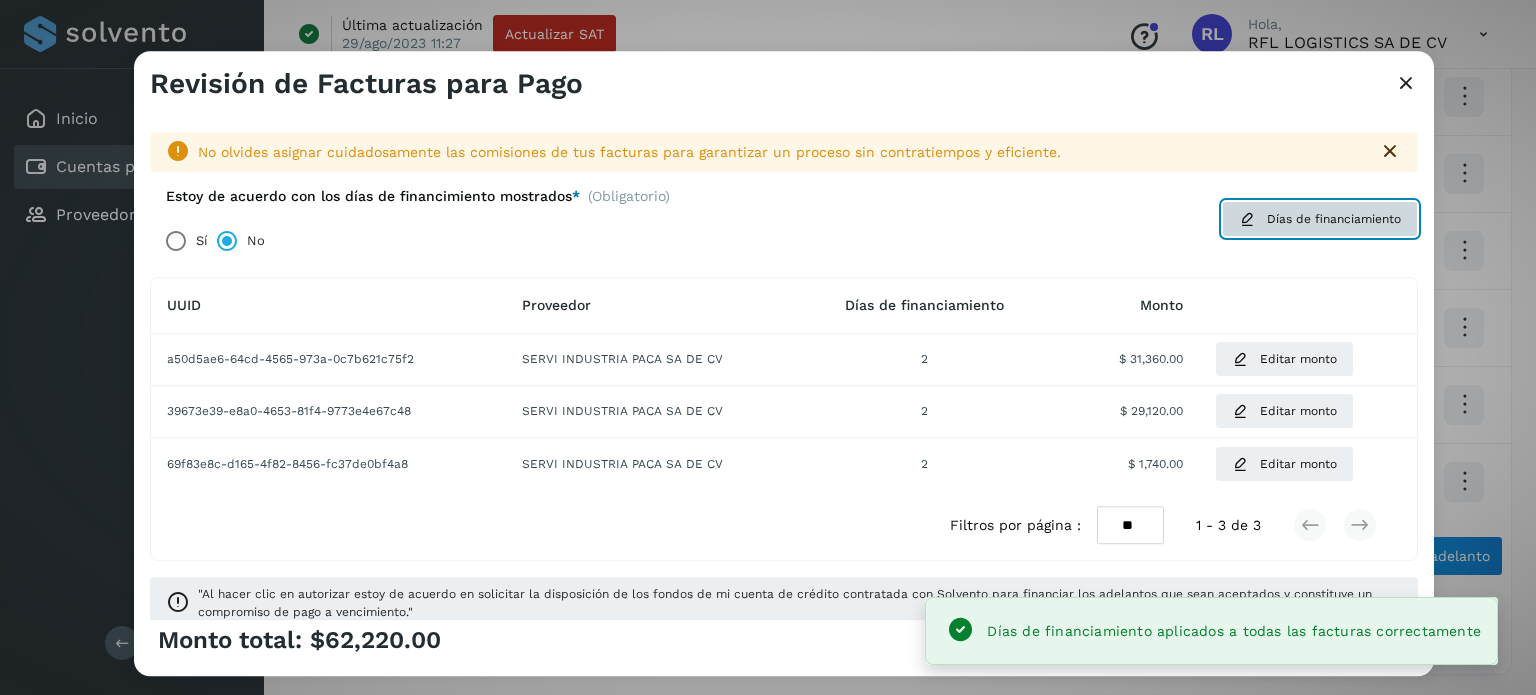 click on "Días de financiamiento" 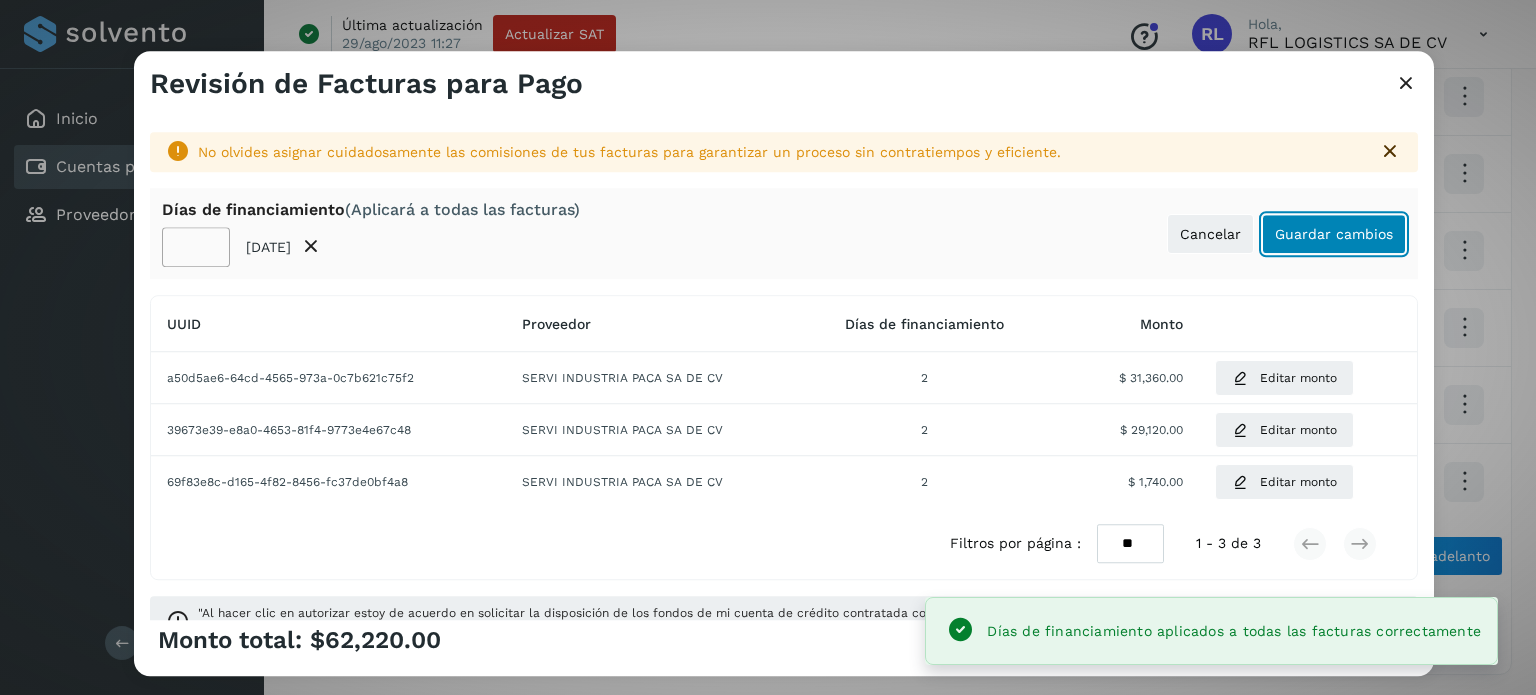 click on "Guardar cambios" 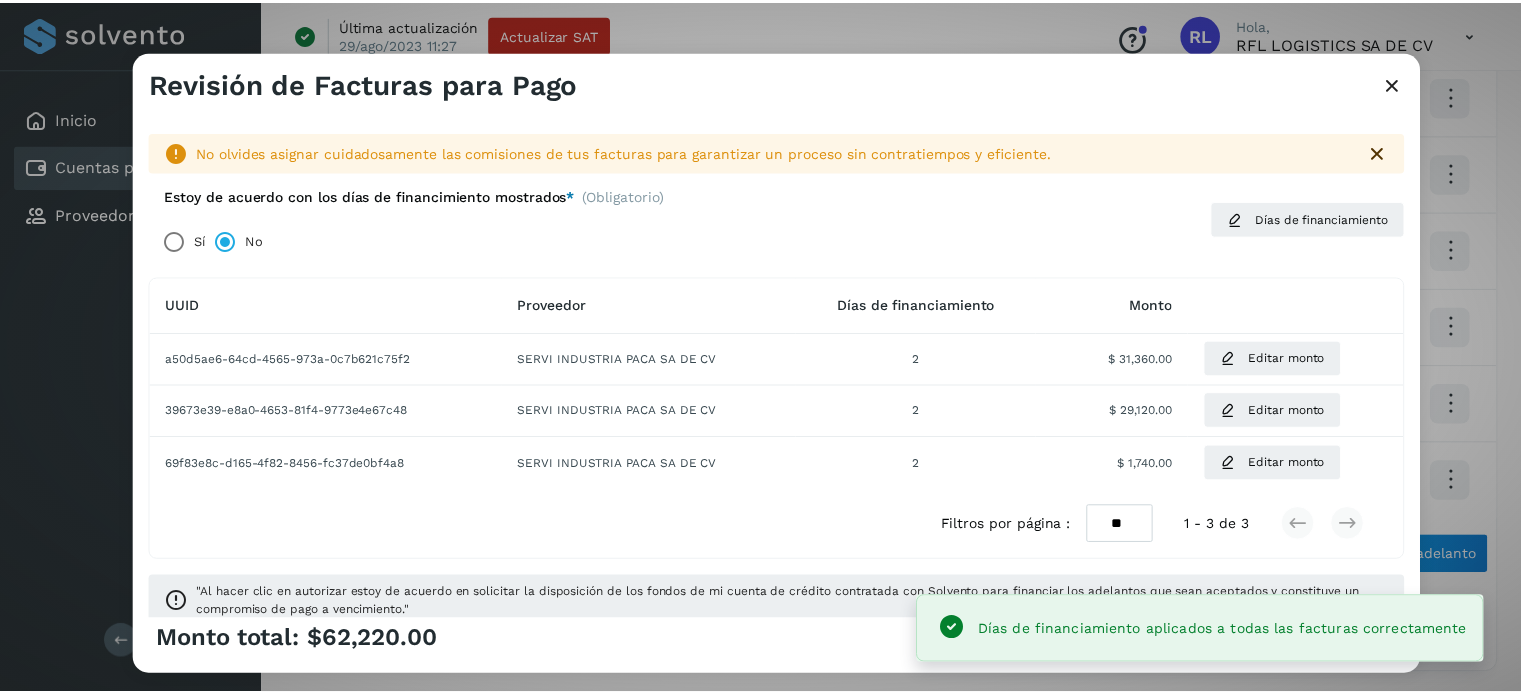scroll, scrollTop: 28, scrollLeft: 0, axis: vertical 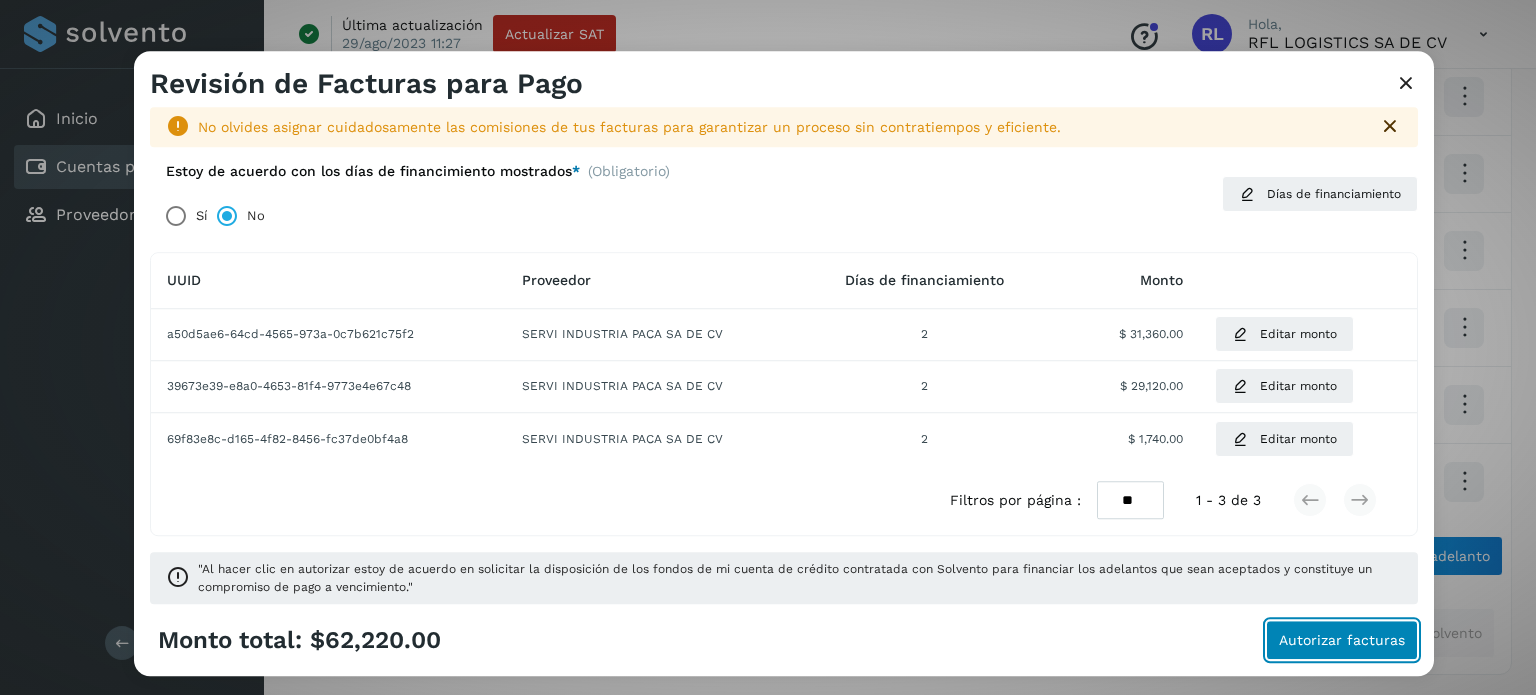 click on "Autorizar facturas" at bounding box center [1342, 640] 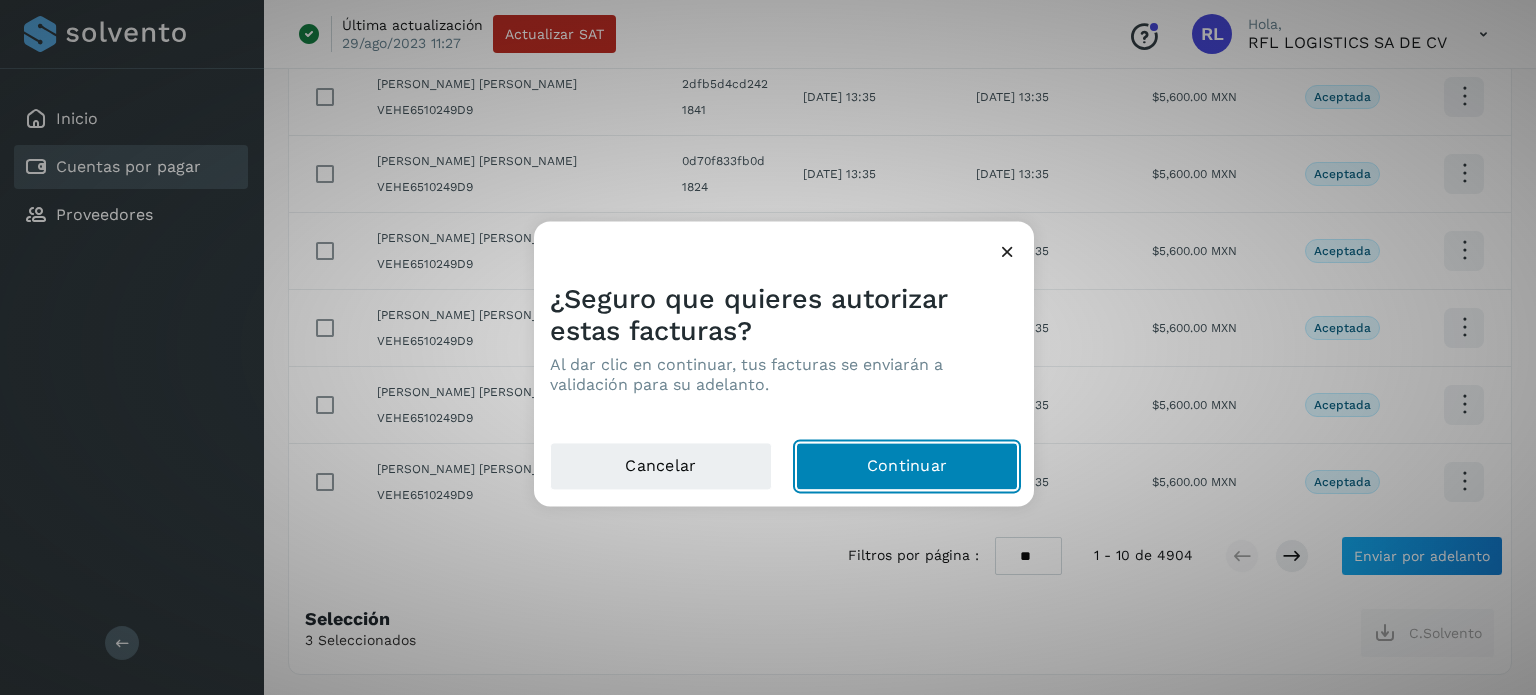 click on "Continuar" 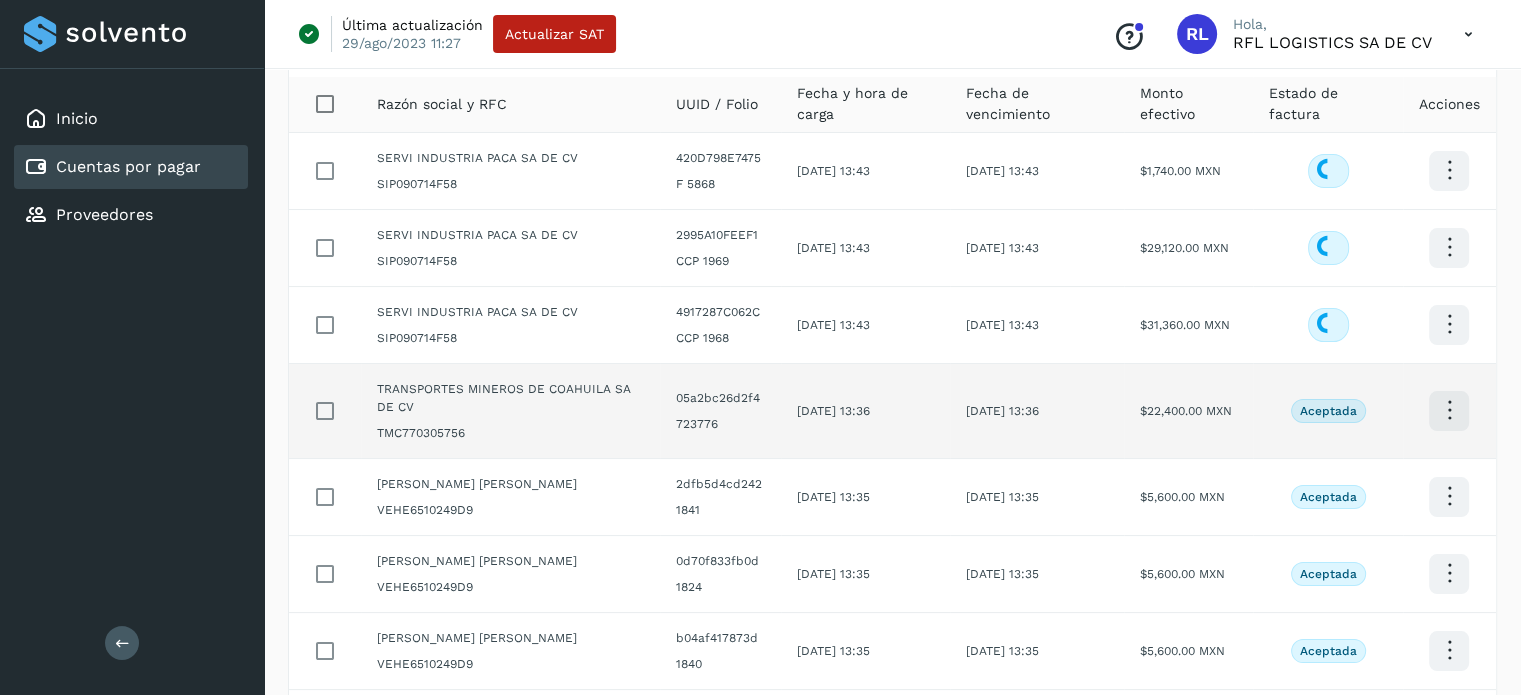 scroll, scrollTop: 0, scrollLeft: 0, axis: both 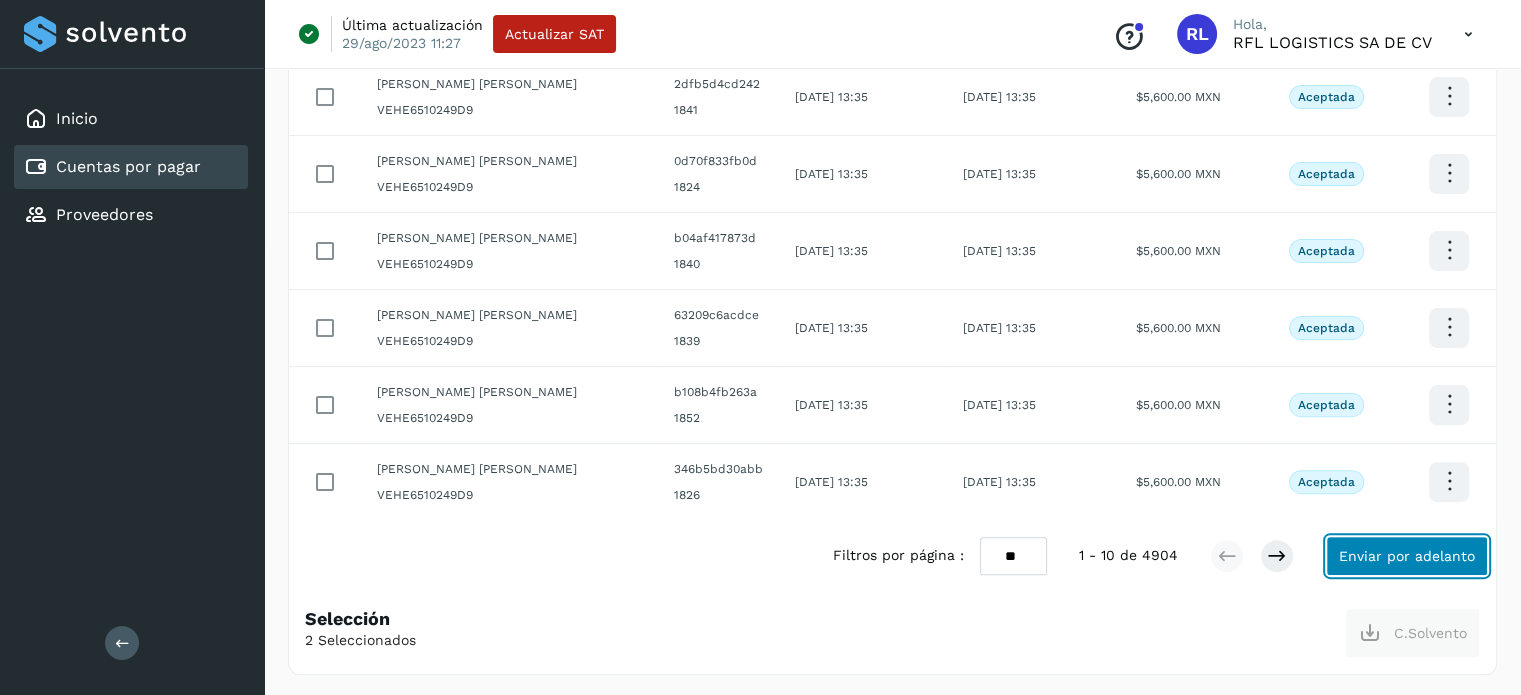 click on "Enviar por adelanto" 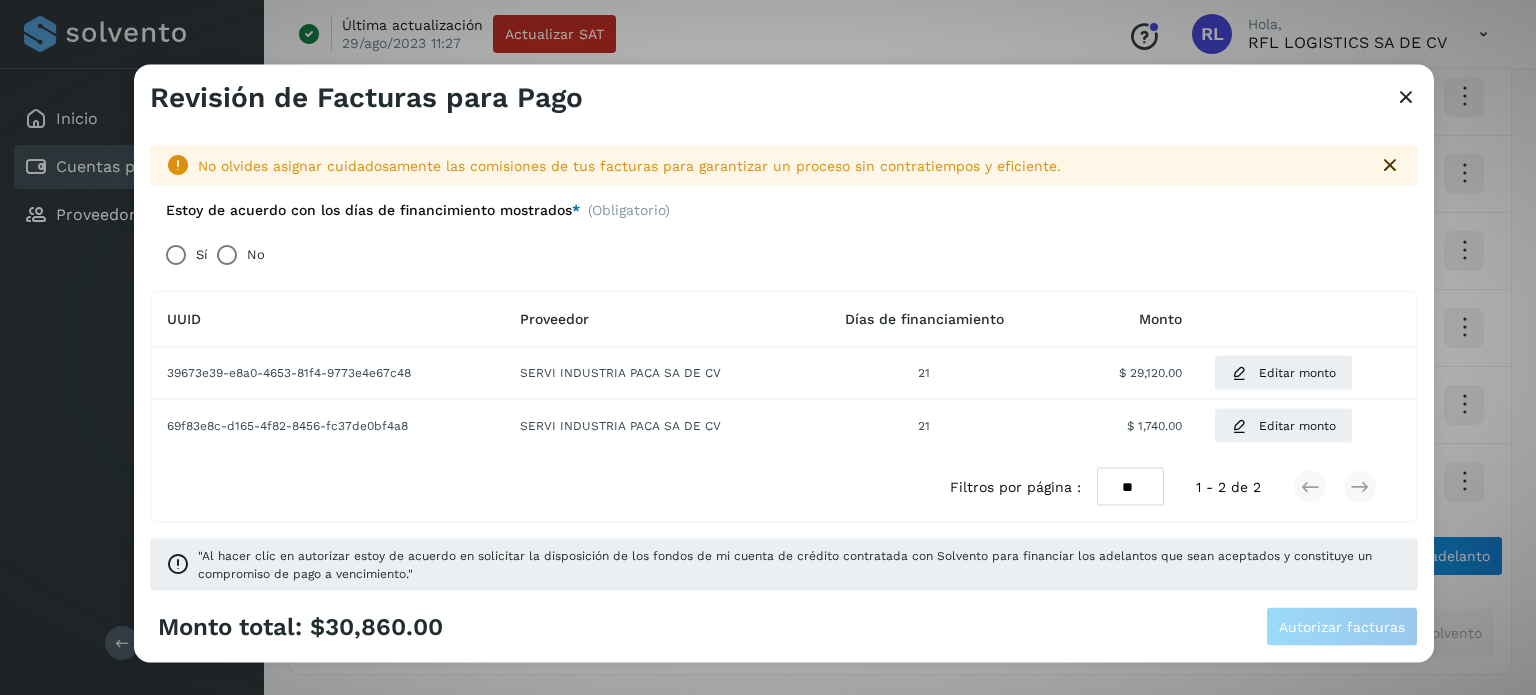 click on "No" at bounding box center (256, 254) 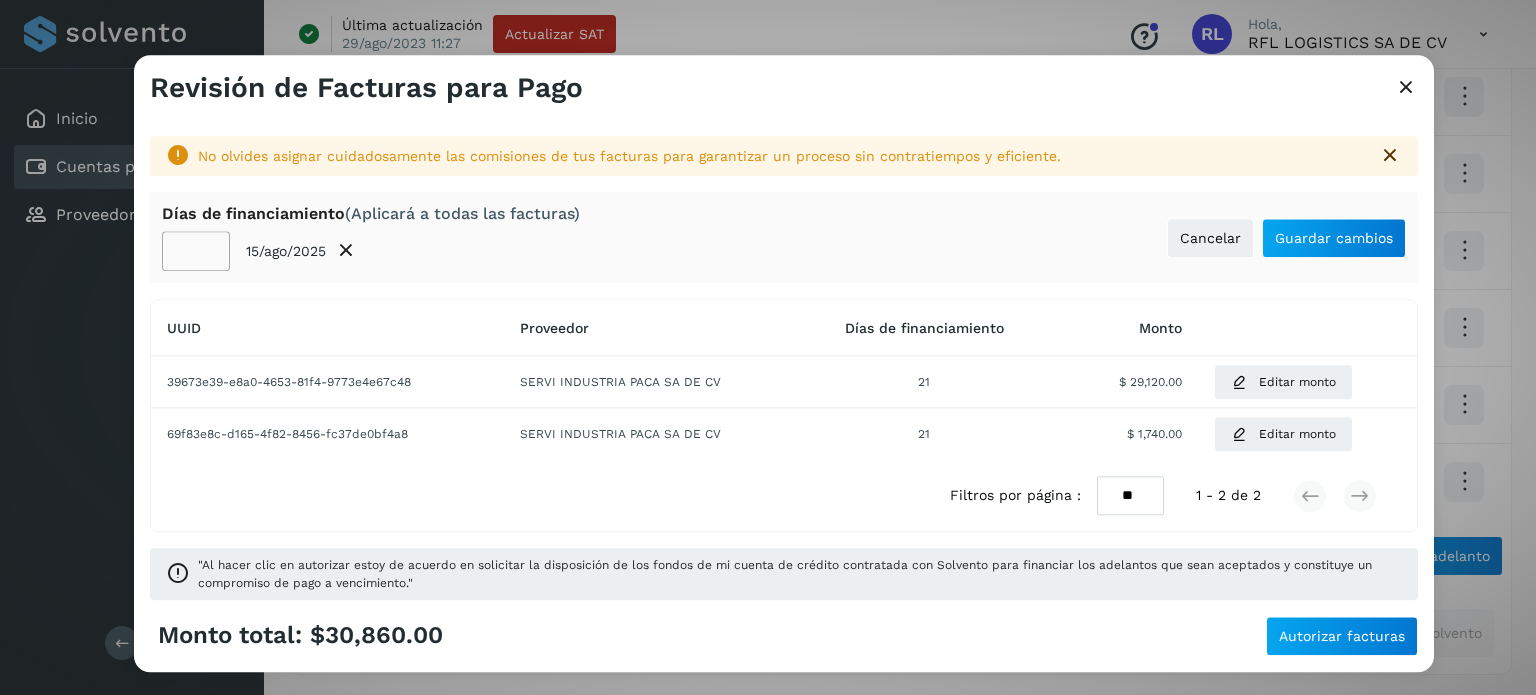 click on "**" 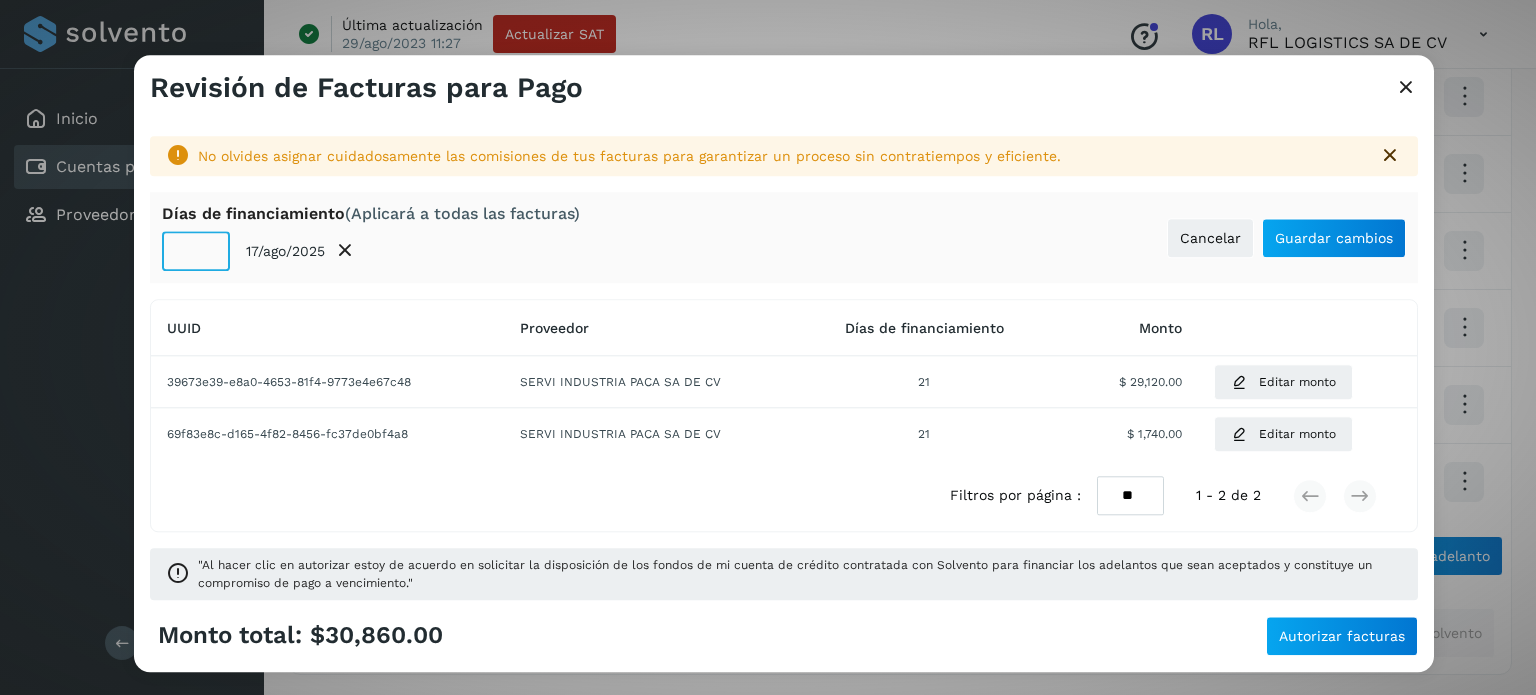 click on "**" 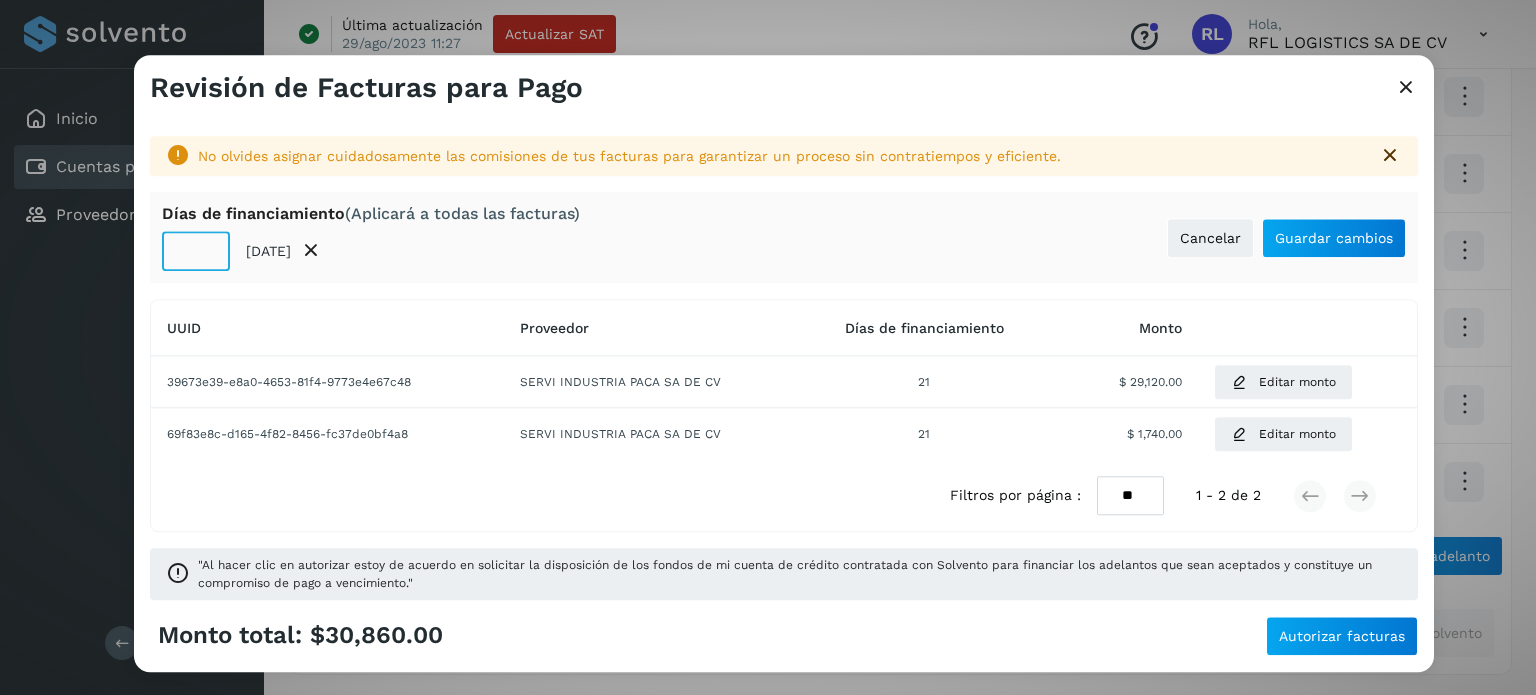 type on "*" 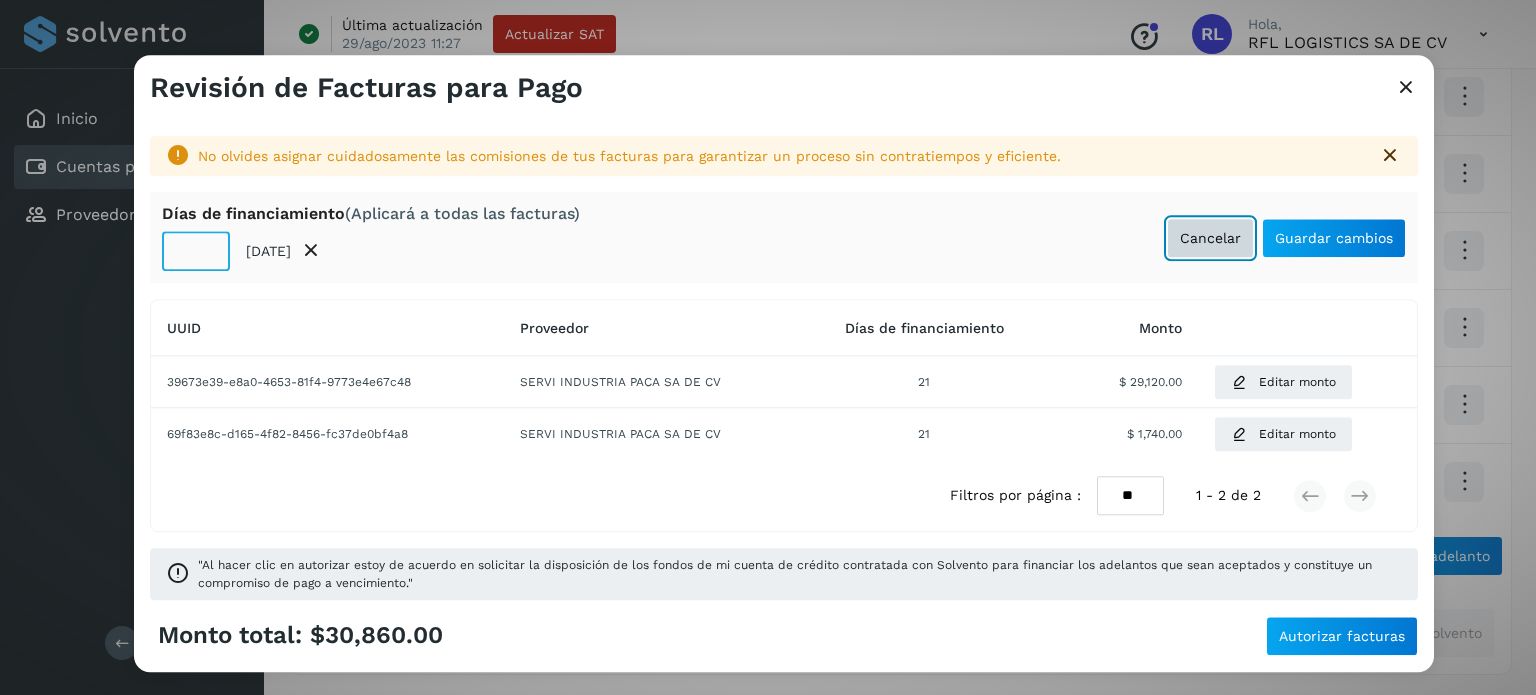 type 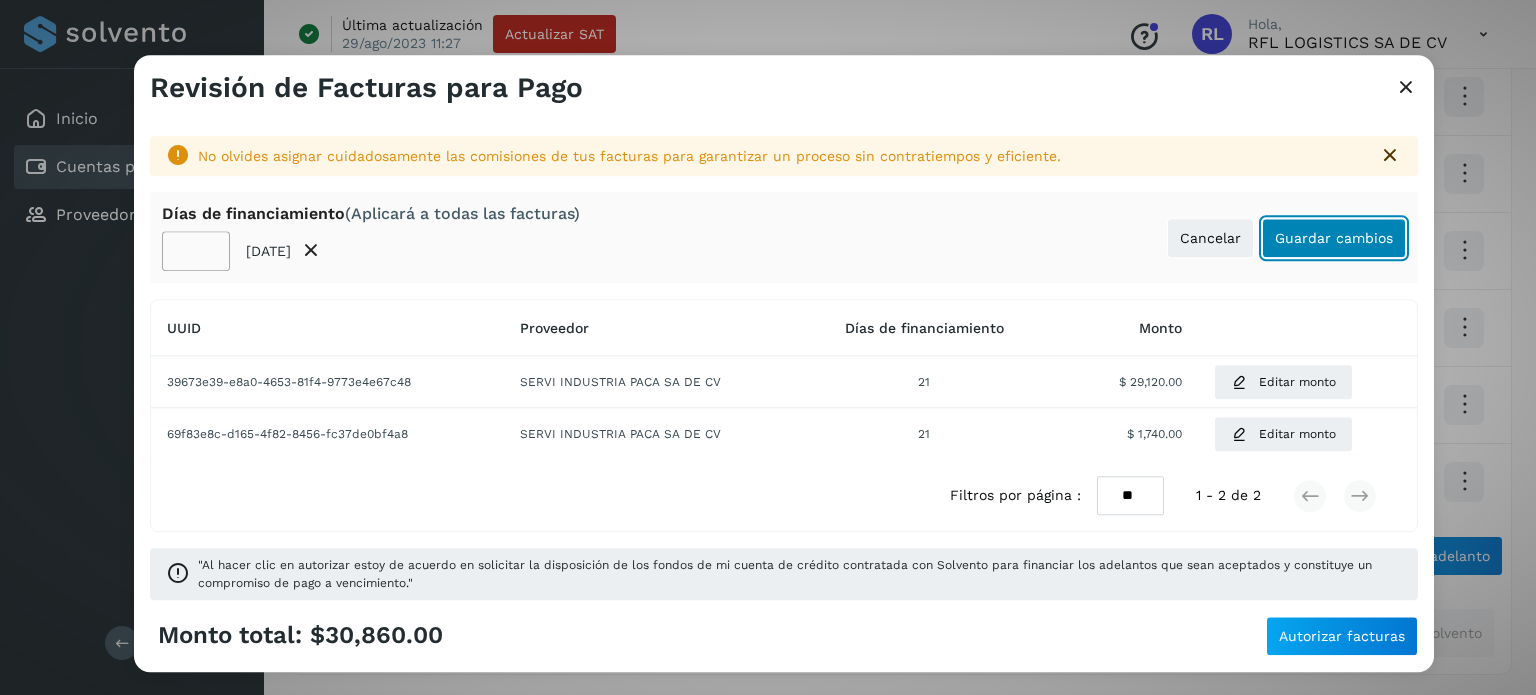 click on "Guardar cambios" 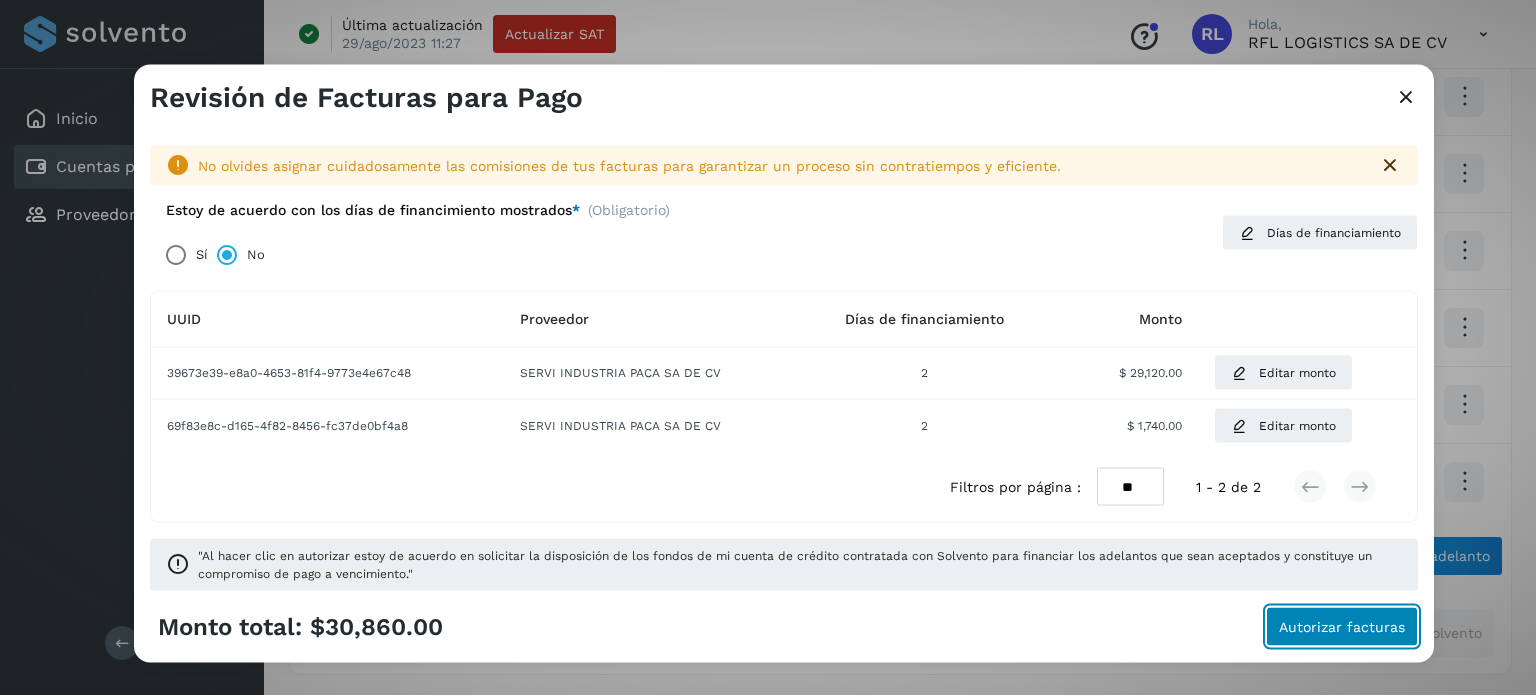 click on "Autorizar facturas" at bounding box center [1342, 627] 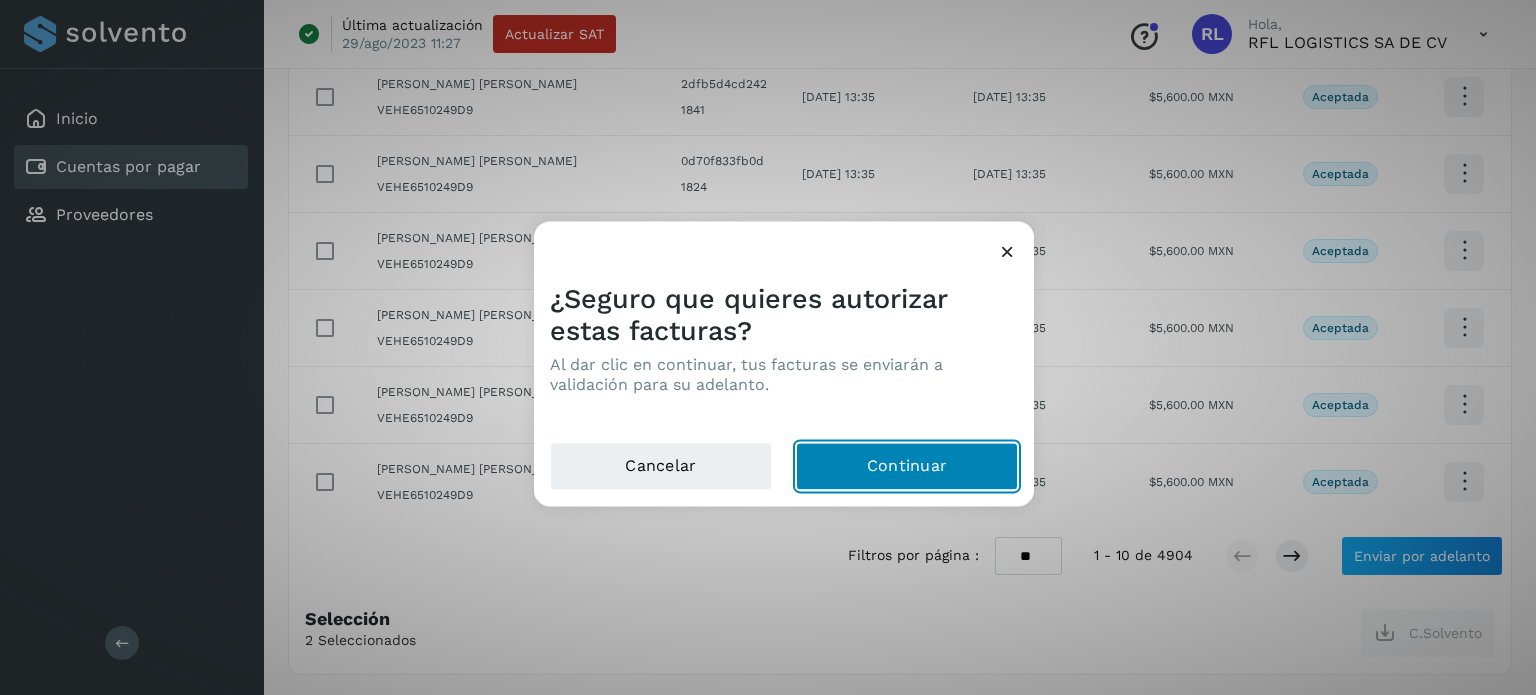 click on "Continuar" 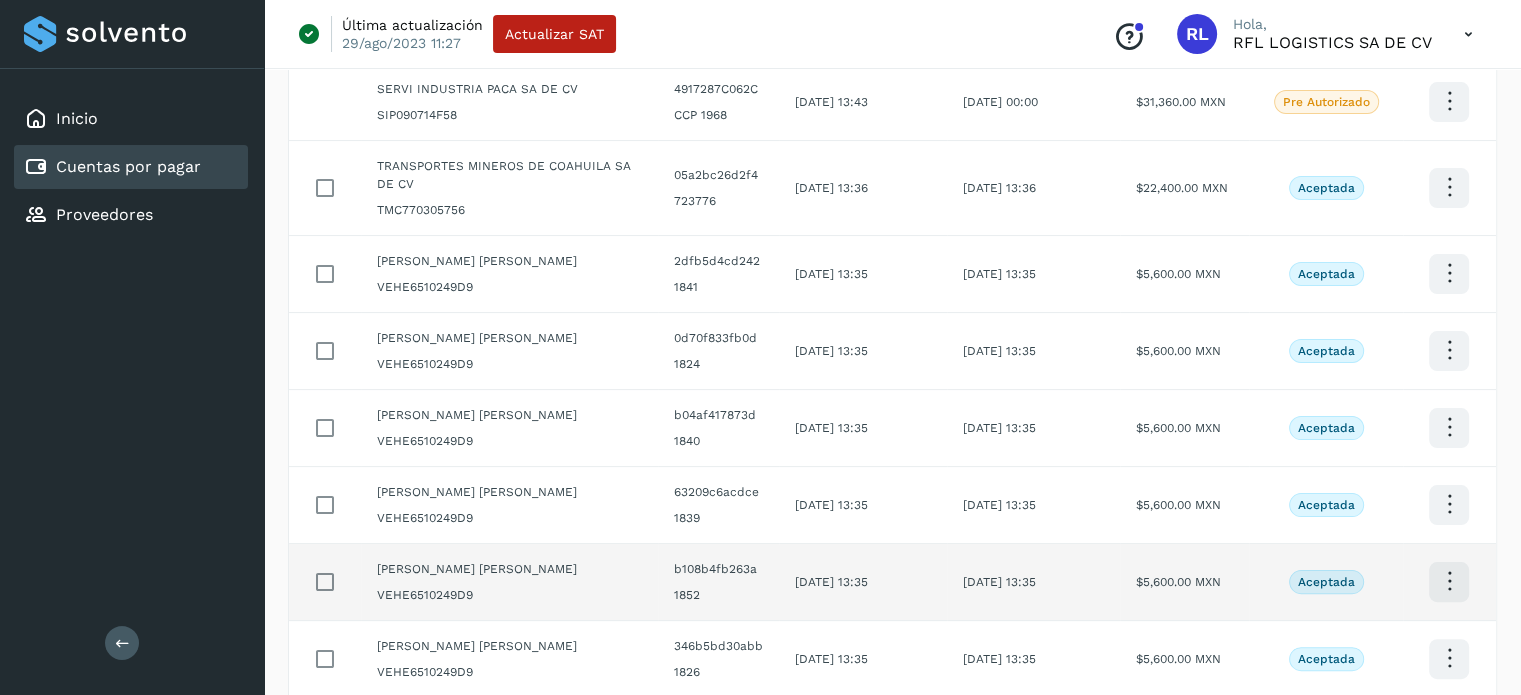 scroll, scrollTop: 0, scrollLeft: 0, axis: both 